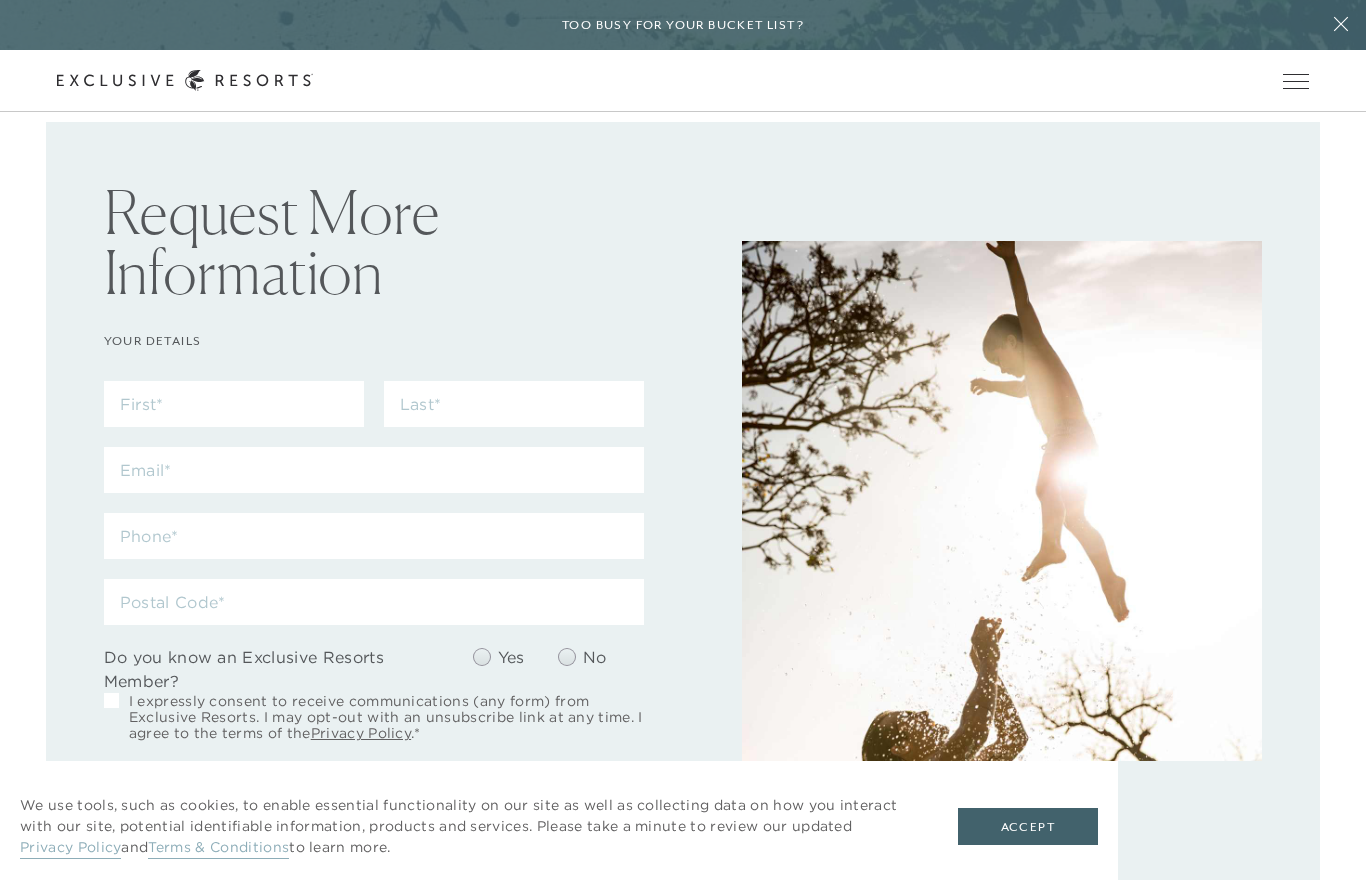 scroll, scrollTop: 0, scrollLeft: 0, axis: both 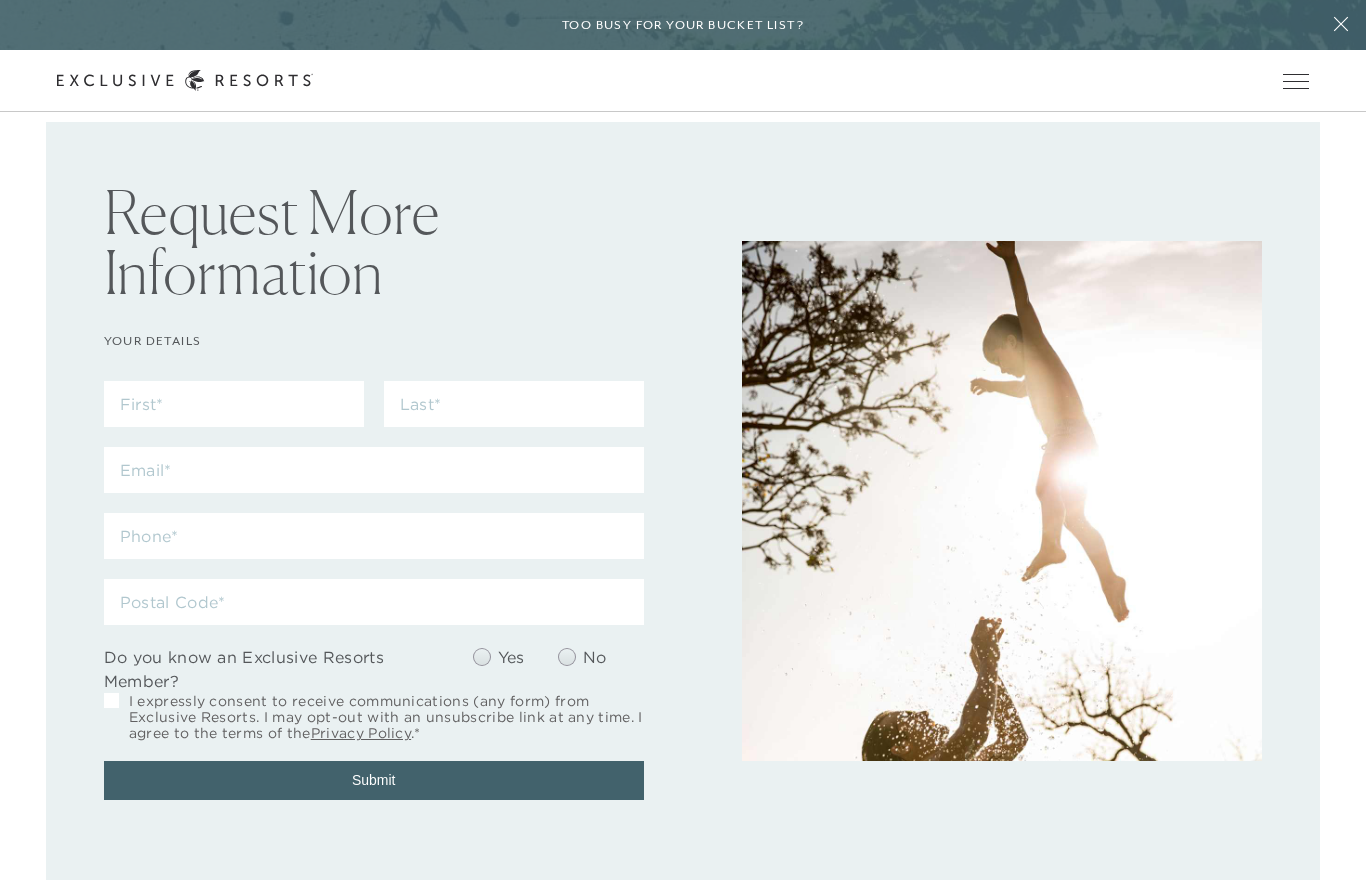 click at bounding box center [1296, 81] 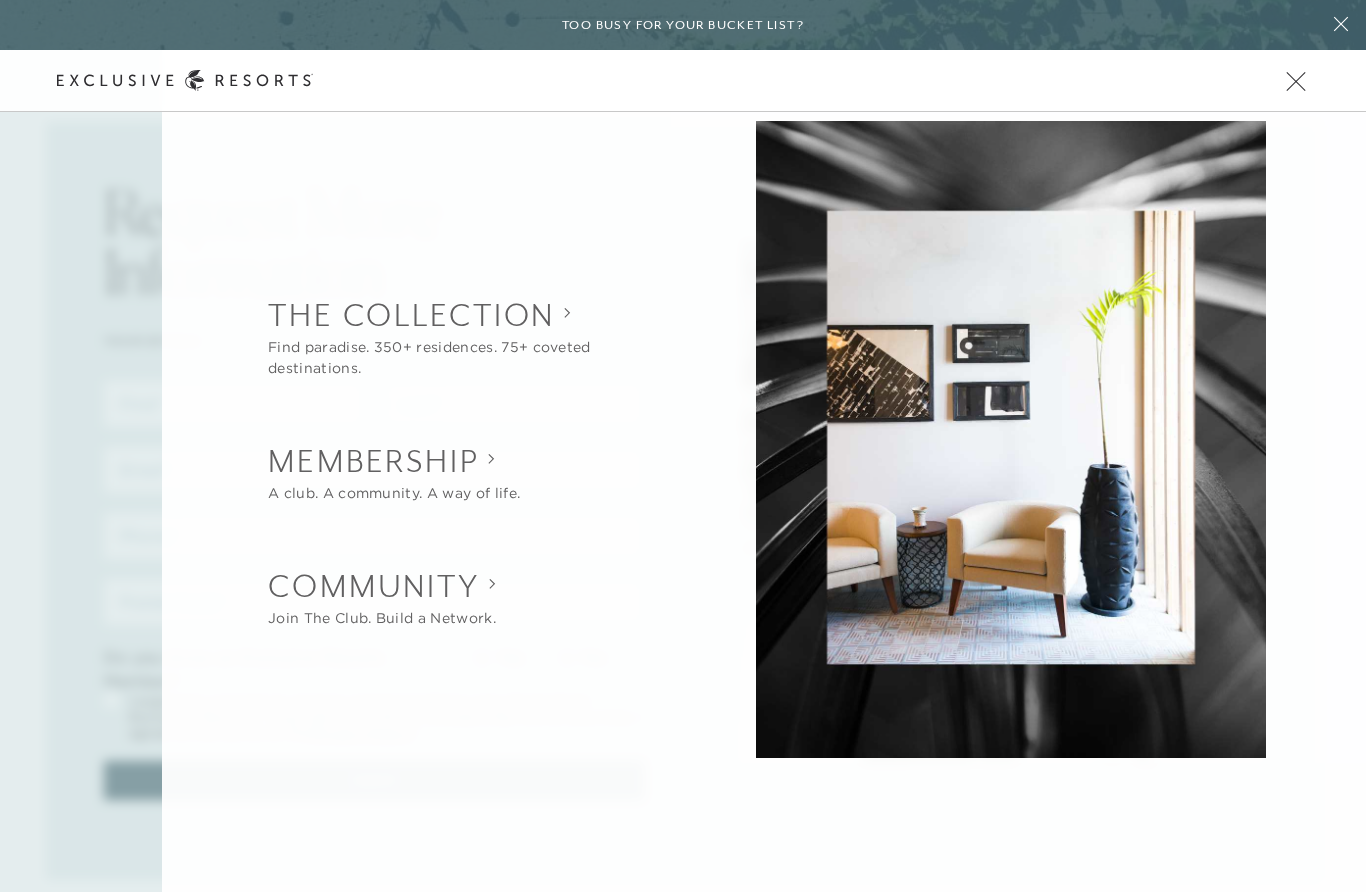 click on "Back The Collection  Find paradise. 350+ residences. 75+ coveted destinations. Overview Residence Collection Experience Collection Back Membership  A club. A community. A way of life. Overview  Services & Standards  How it Works VIP Benefits Inquire now Back Community  Join The Club. Build a Network. Overview Club Journal Search  Search" at bounding box center [764, 461] 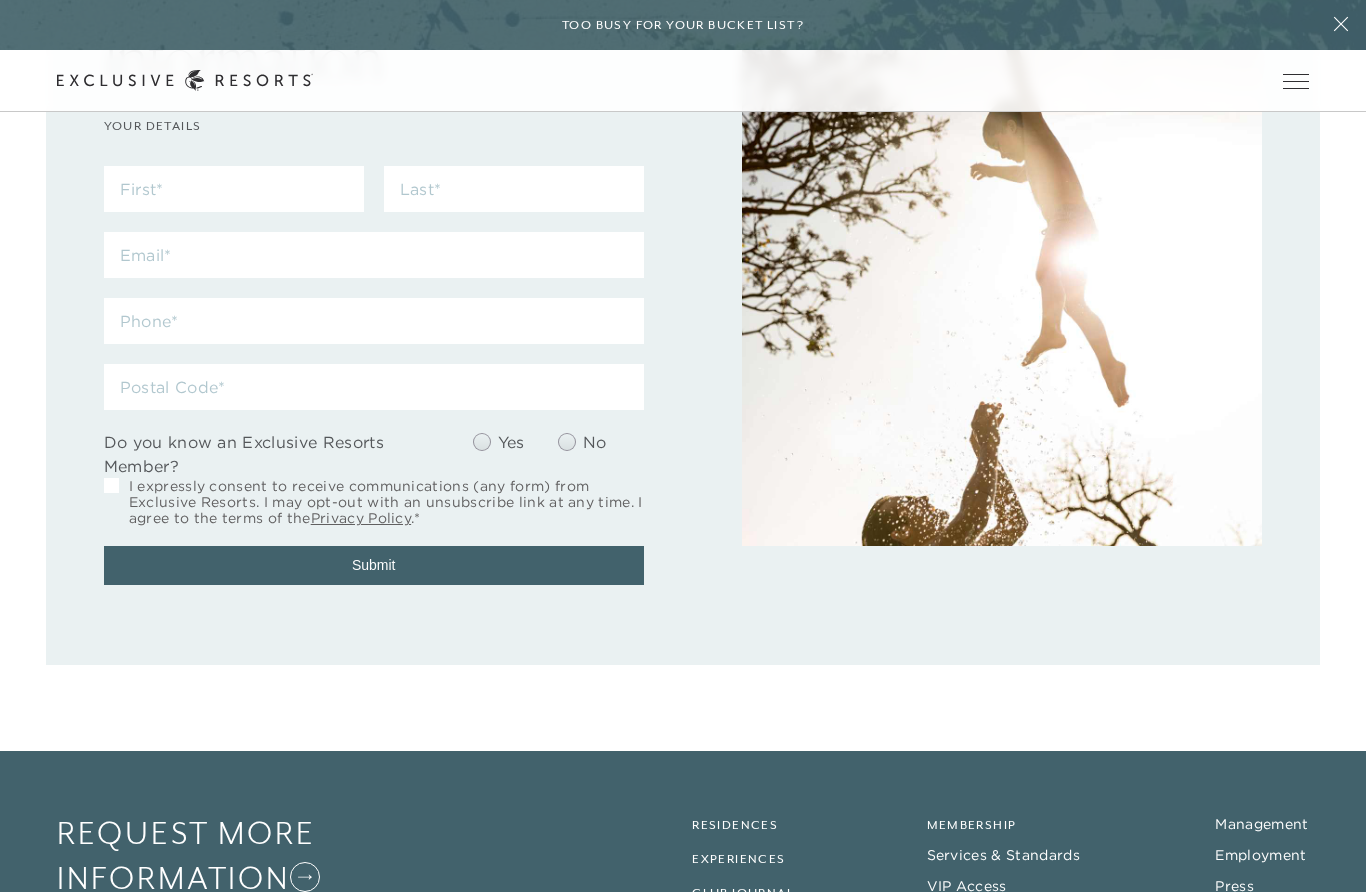scroll, scrollTop: 0, scrollLeft: 0, axis: both 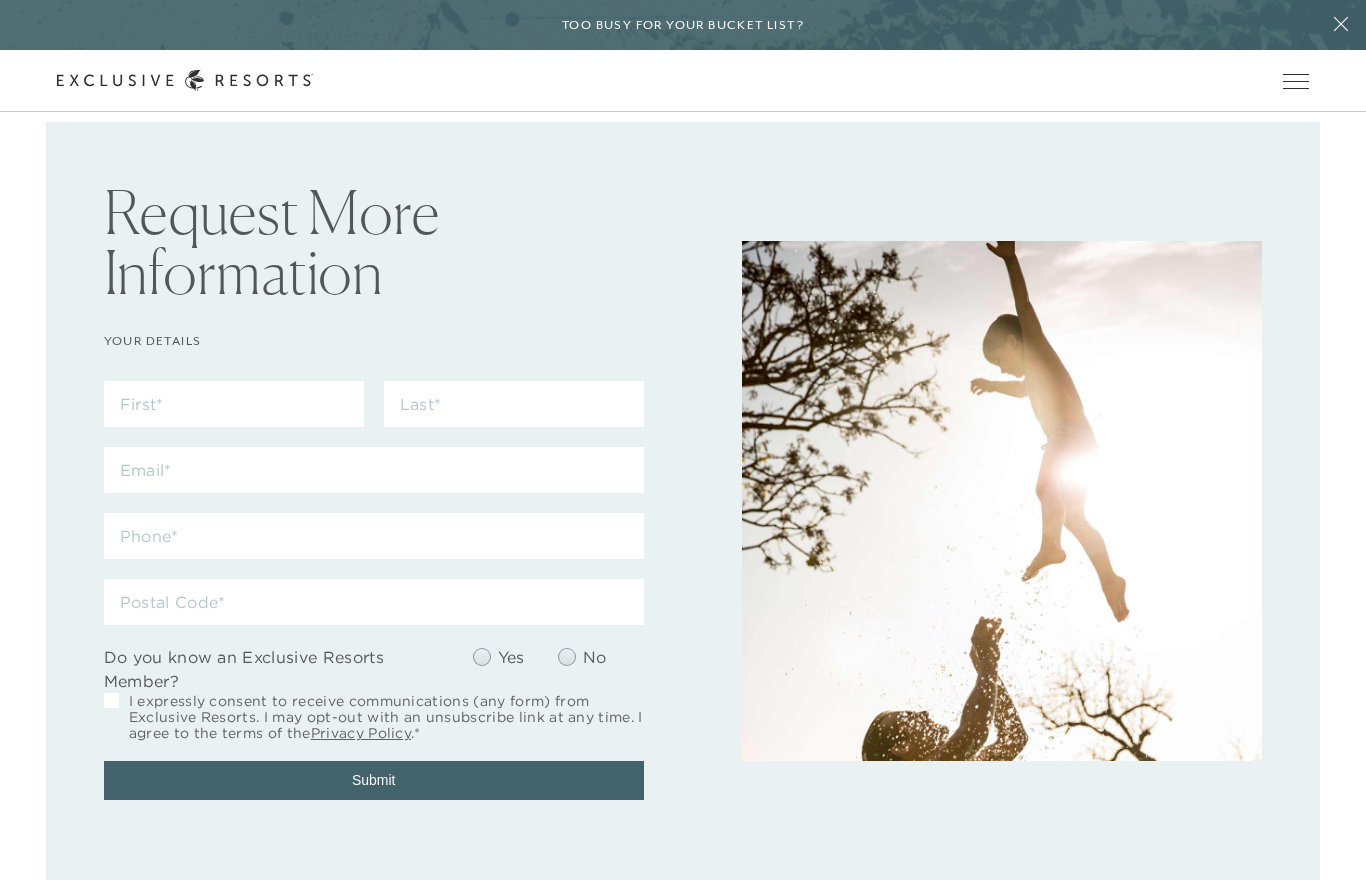 click 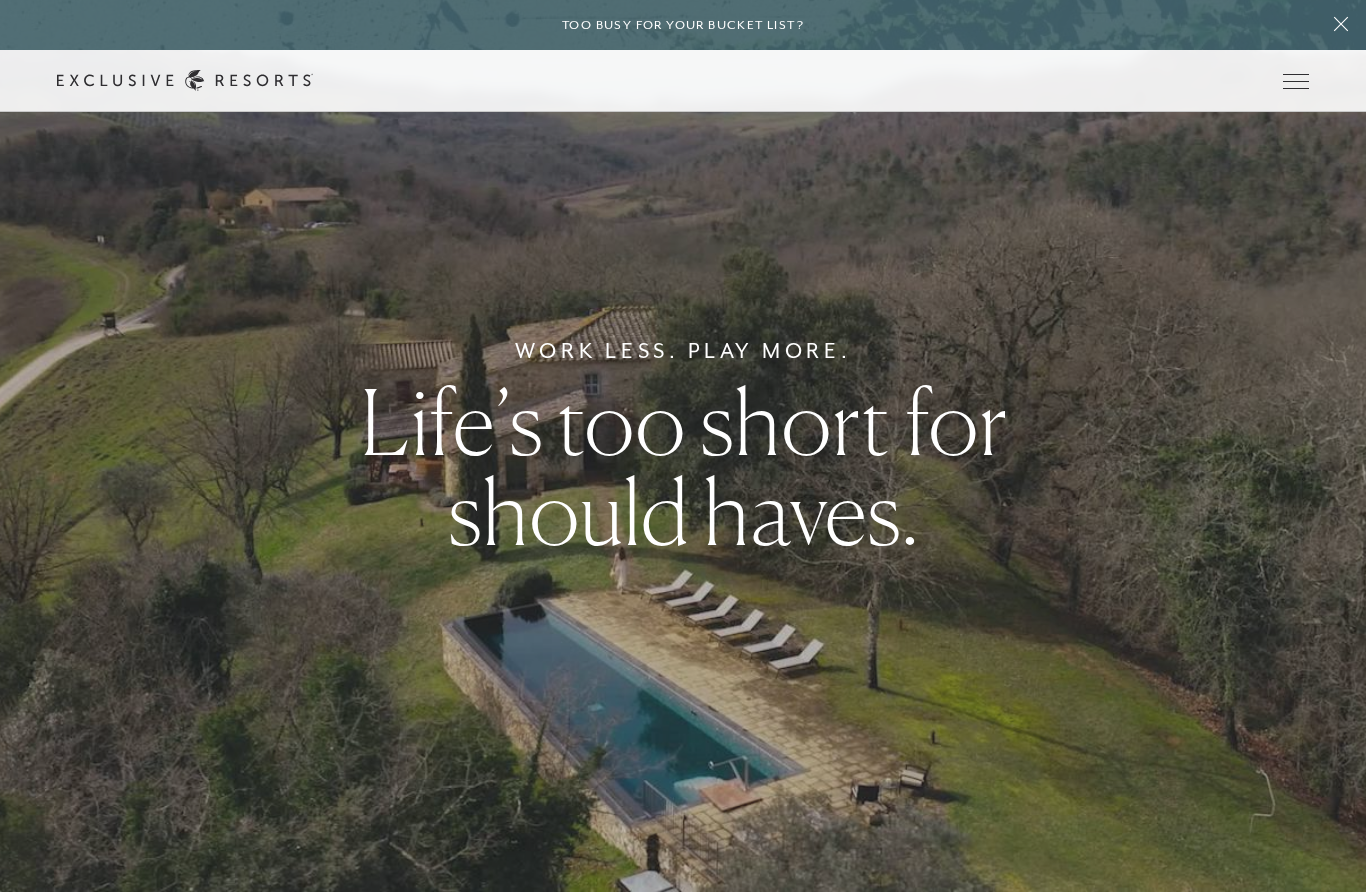 click at bounding box center [1296, 81] 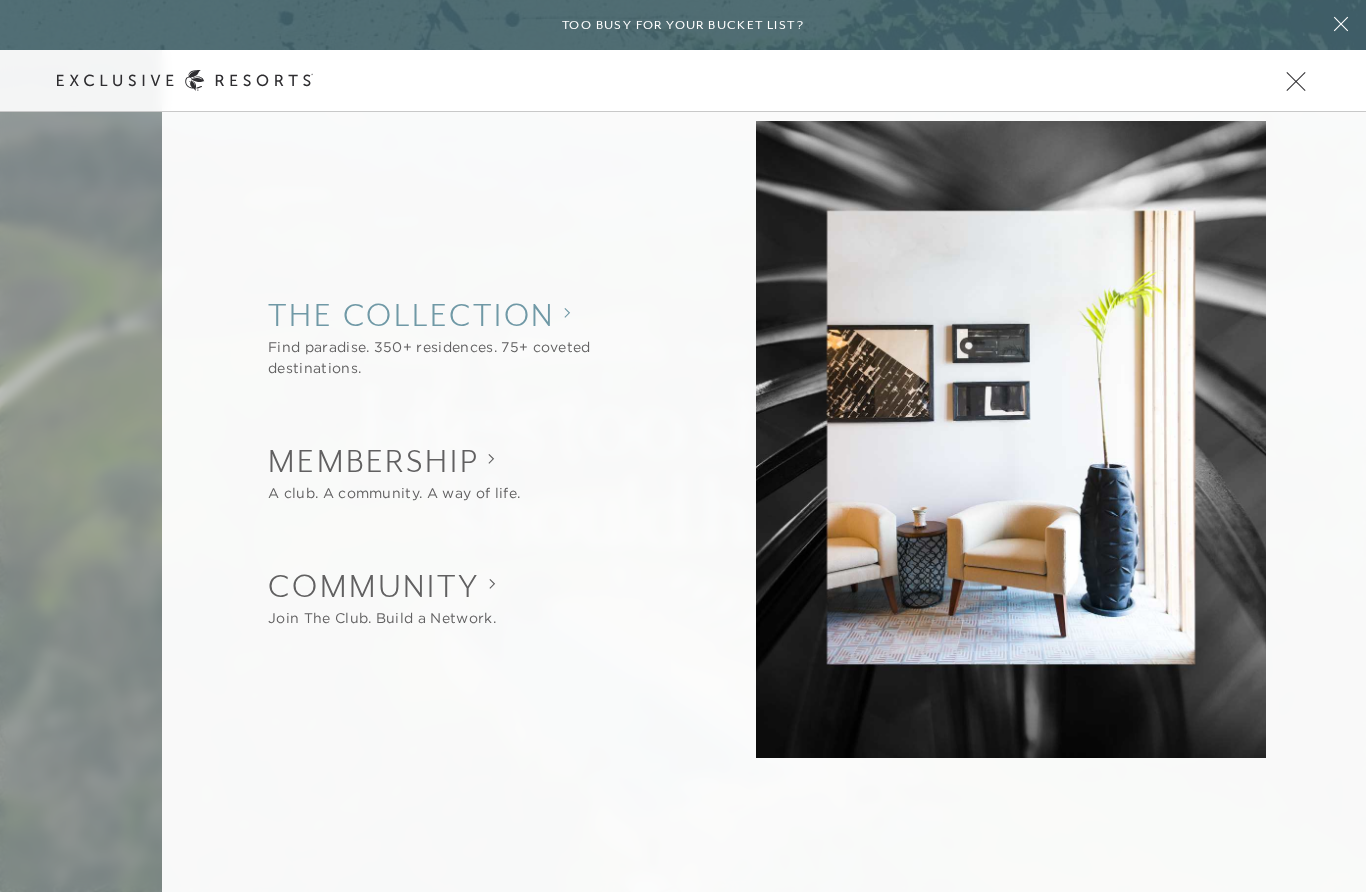 click on "The Collection" at bounding box center (470, 315) 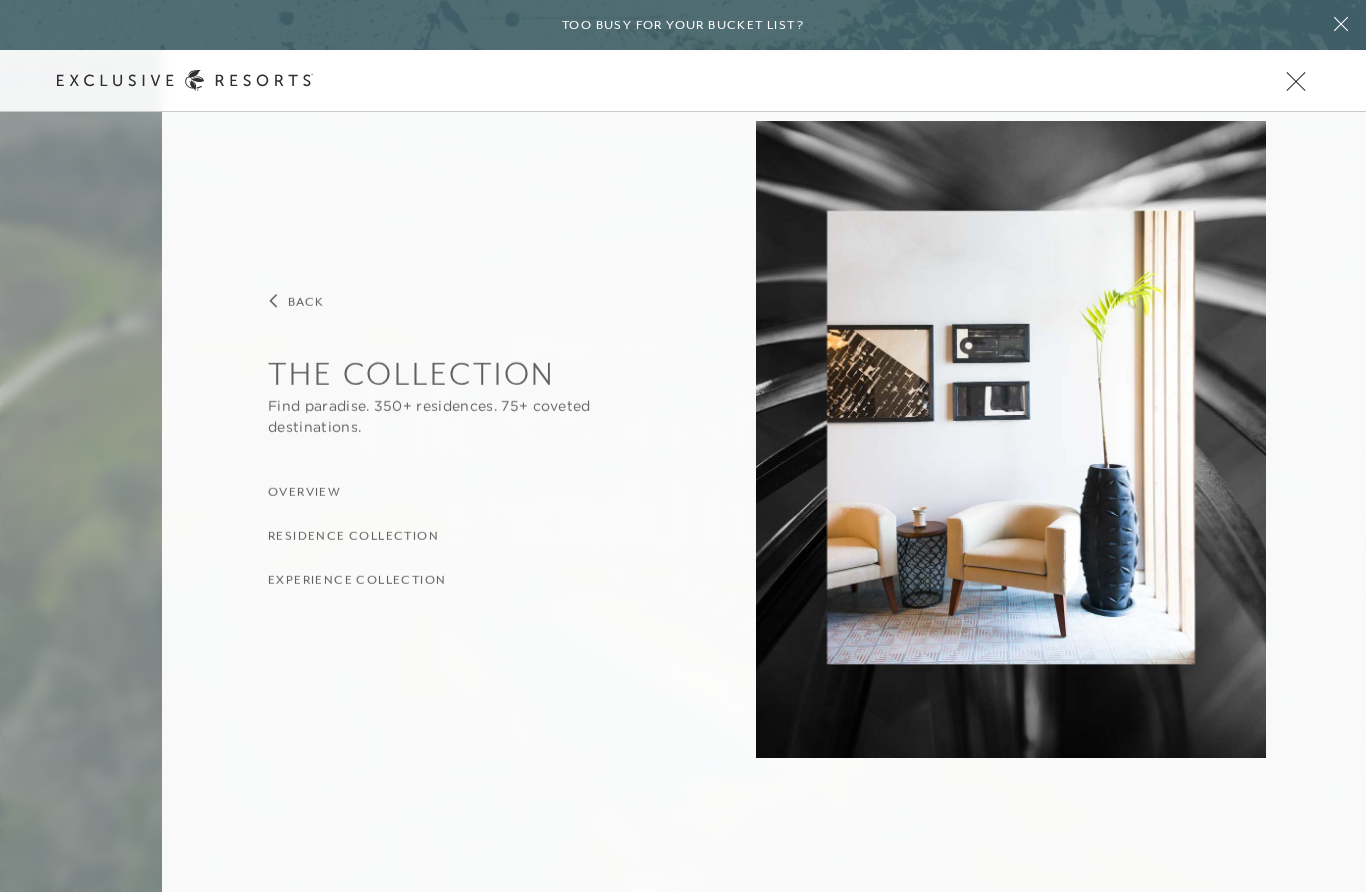 click on "Experience Collection" at bounding box center (357, 579) 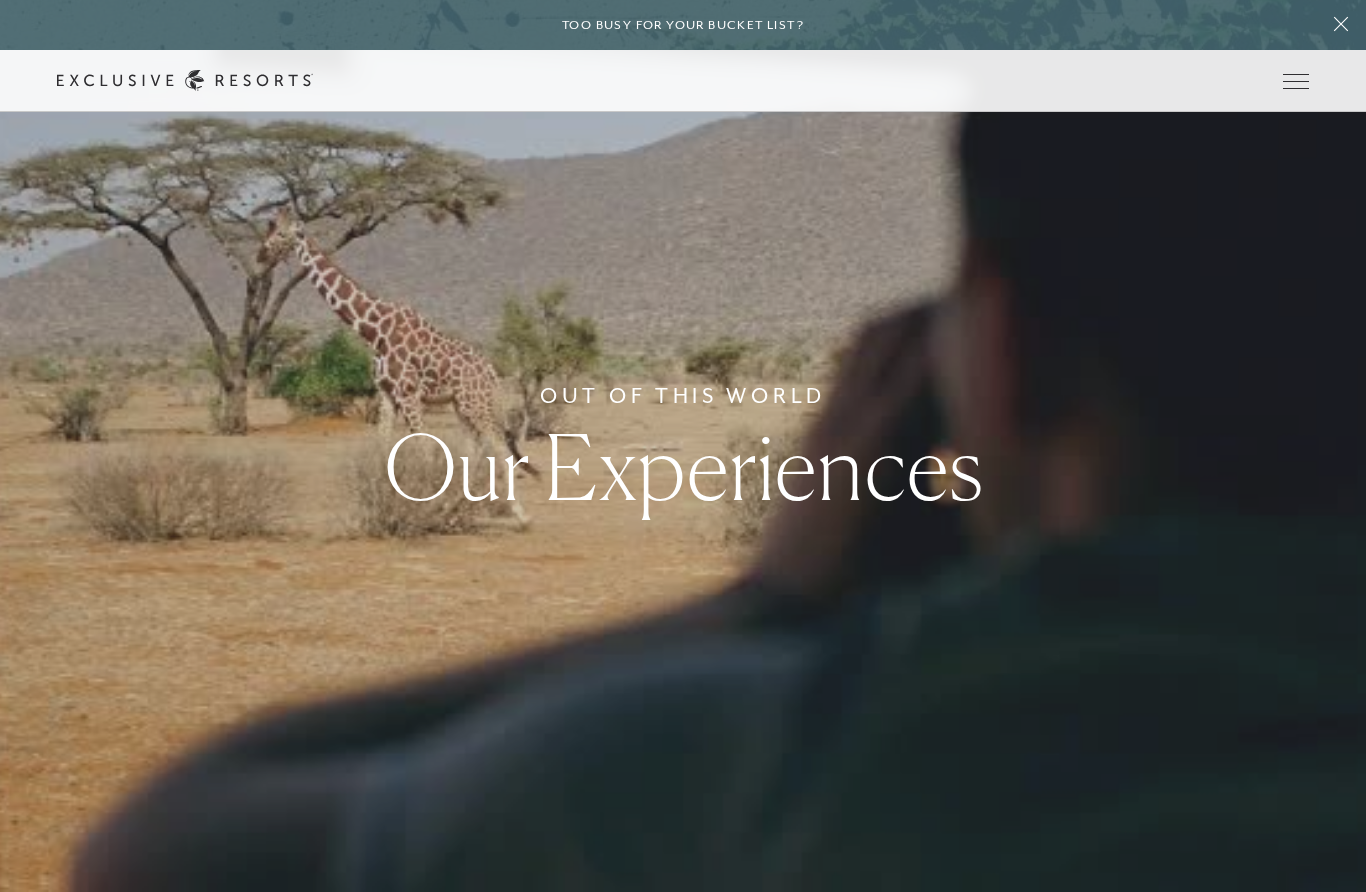 scroll, scrollTop: 0, scrollLeft: 0, axis: both 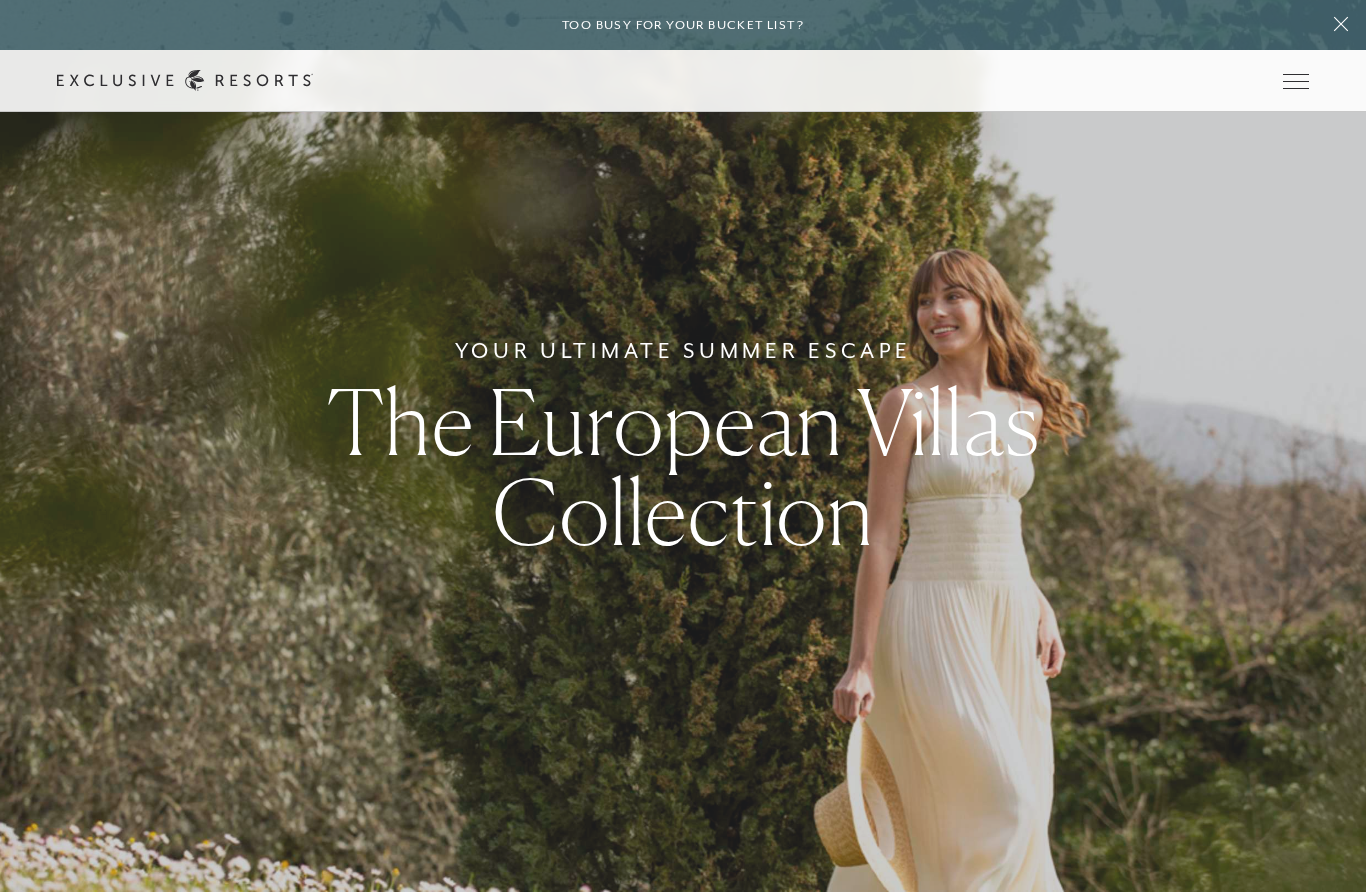 click at bounding box center [1296, 81] 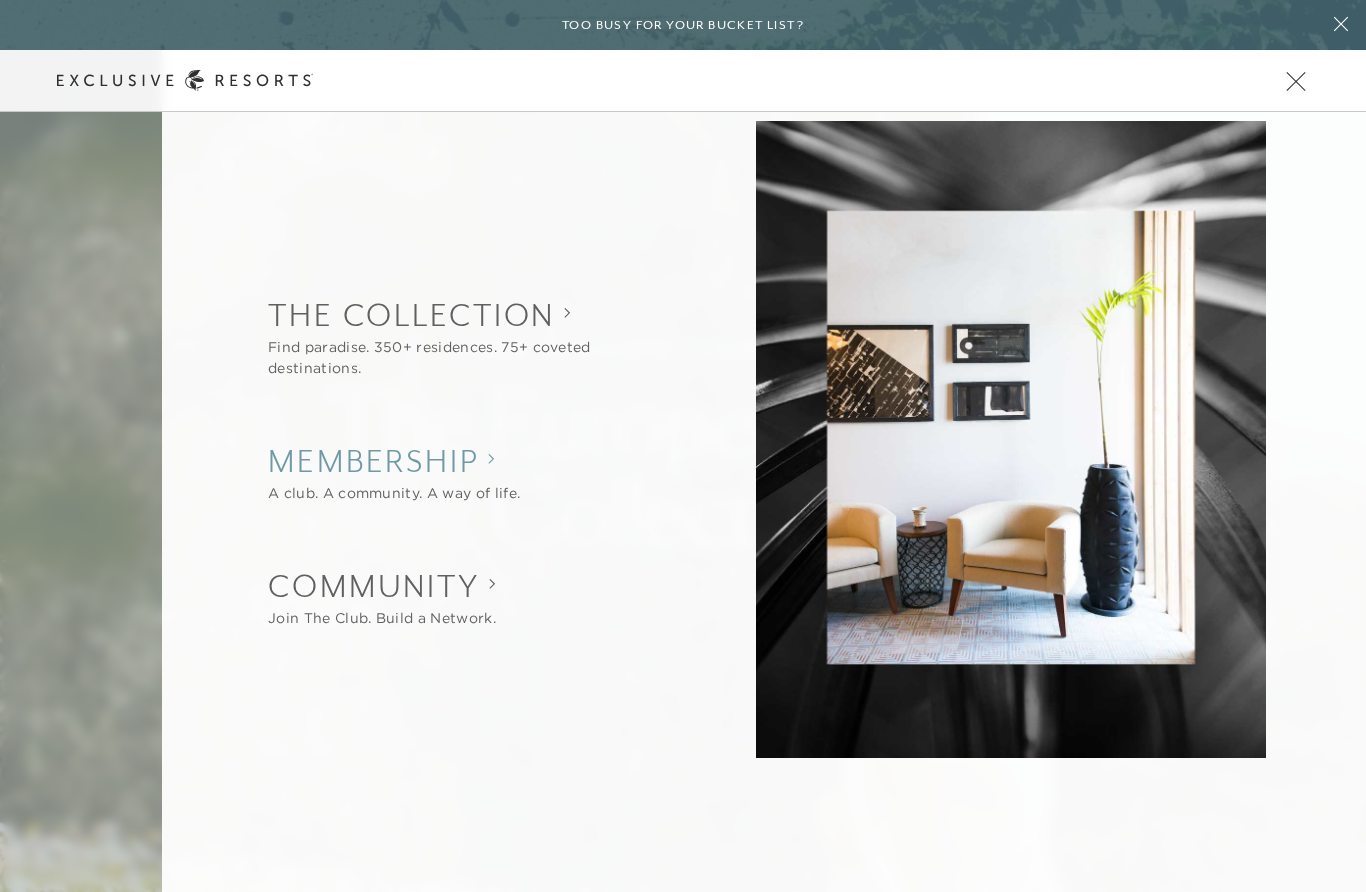 click on "Membership" at bounding box center (394, 461) 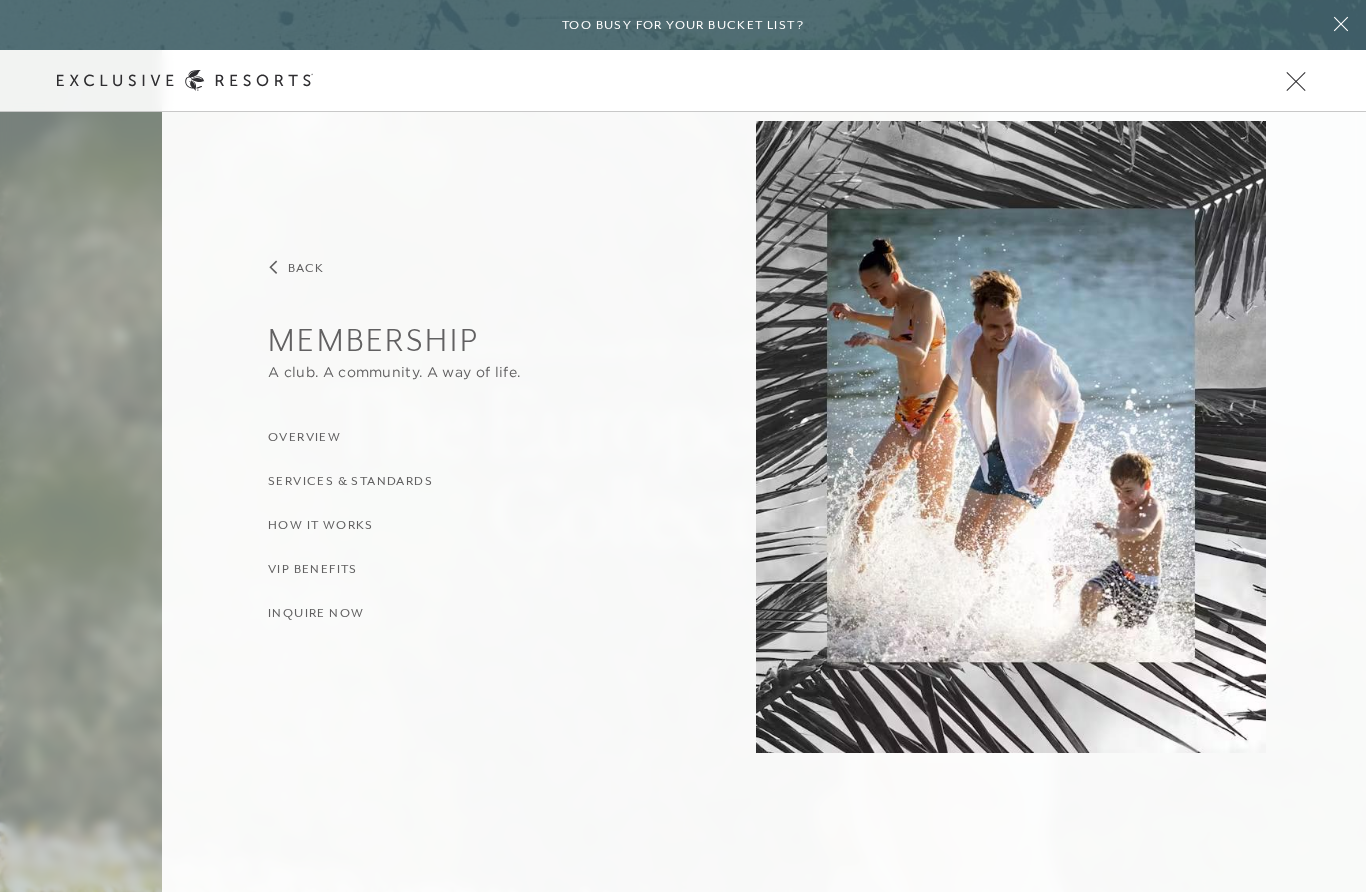 click on "Back The Collection  Find paradise. 350+ residences. 75+ coveted destinations. Overview Residence Collection Experience Collection Back Membership  A club. A community. A way of life. Overview  Services & Standards  How it Works VIP Benefits Inquire now Back Community  Join The Club. Build a Network. Overview Club Journal Search  Search" at bounding box center (470, 461) 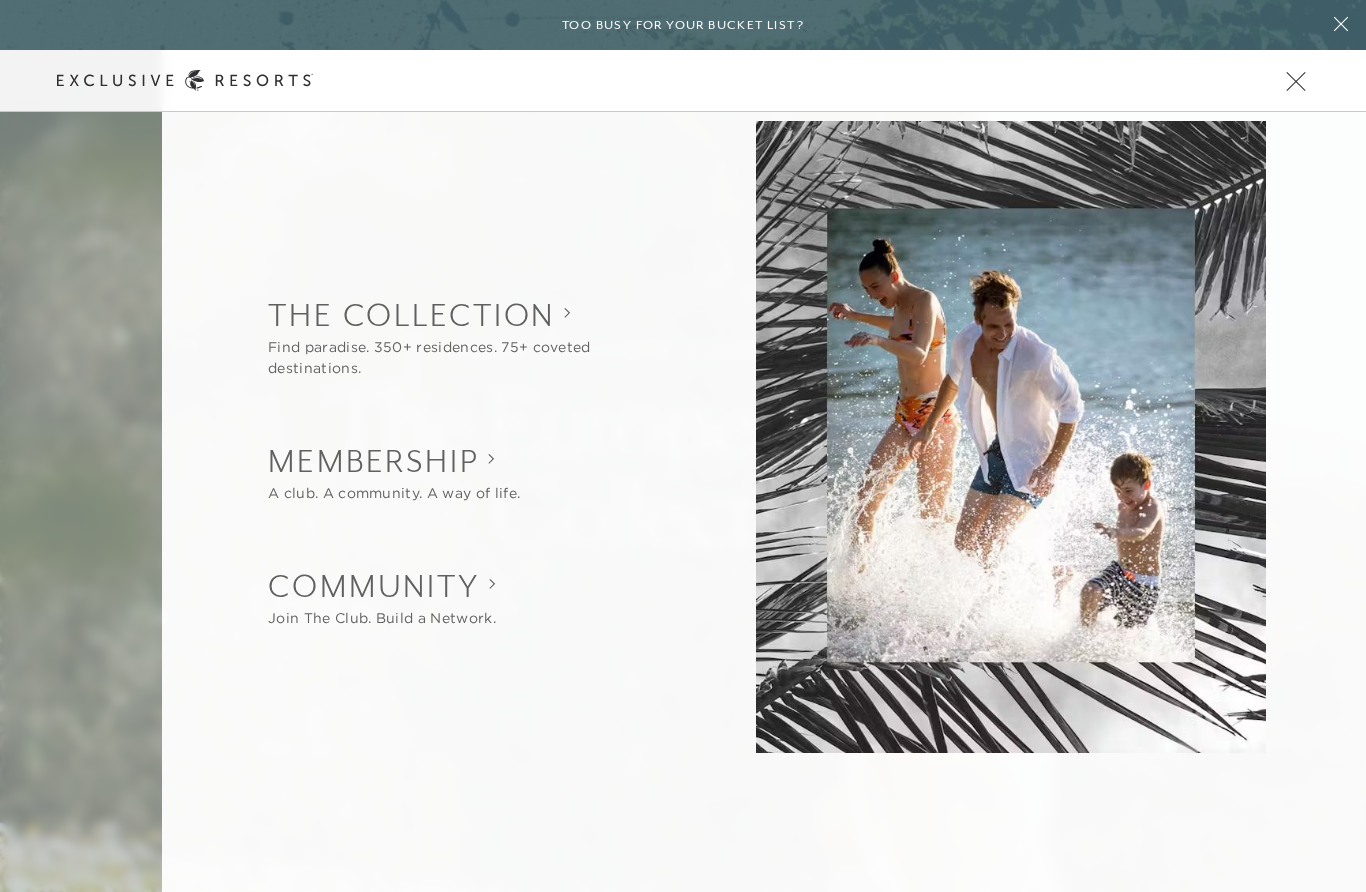click at bounding box center (1295, 80) 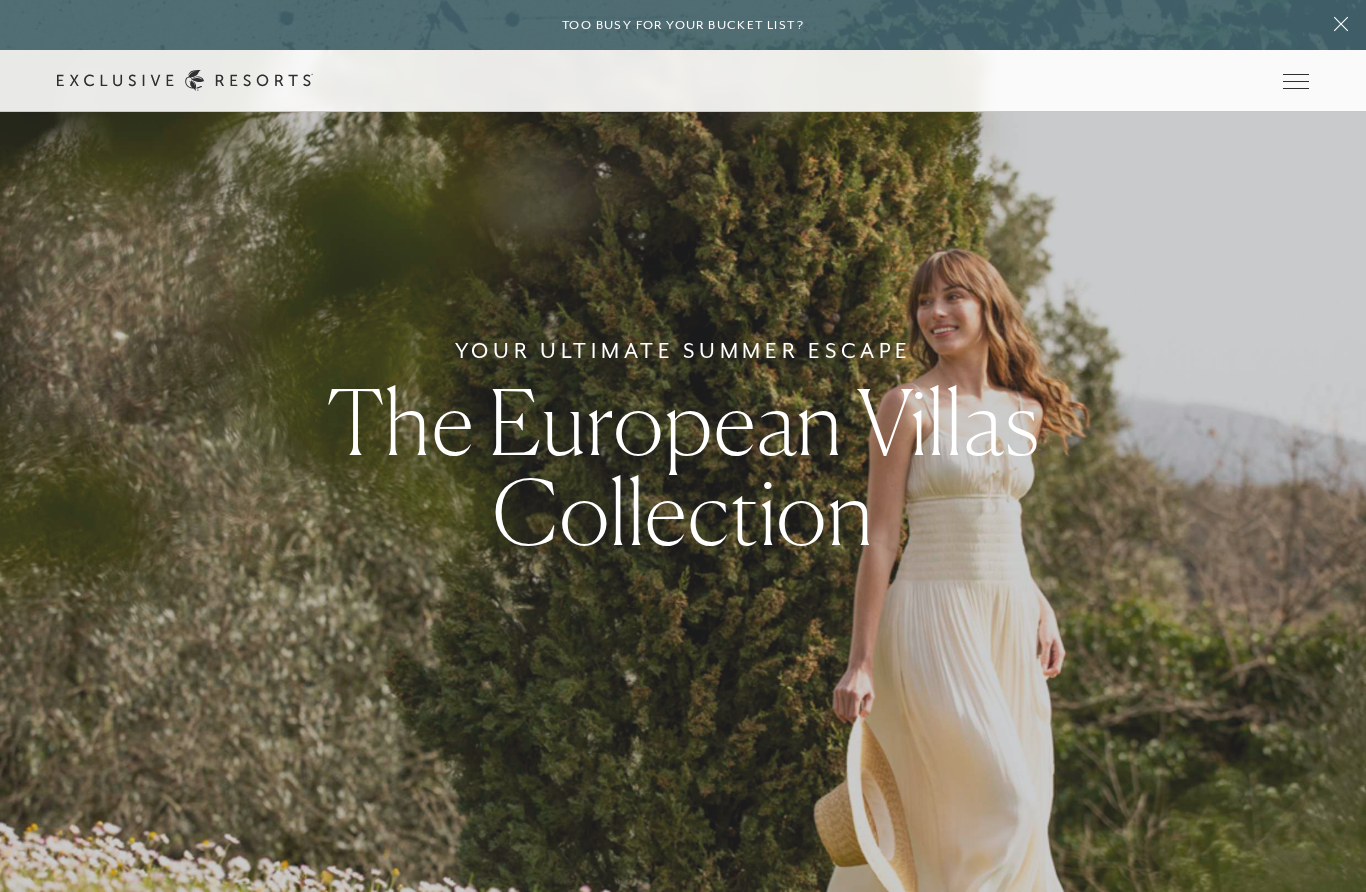 click at bounding box center [1296, 81] 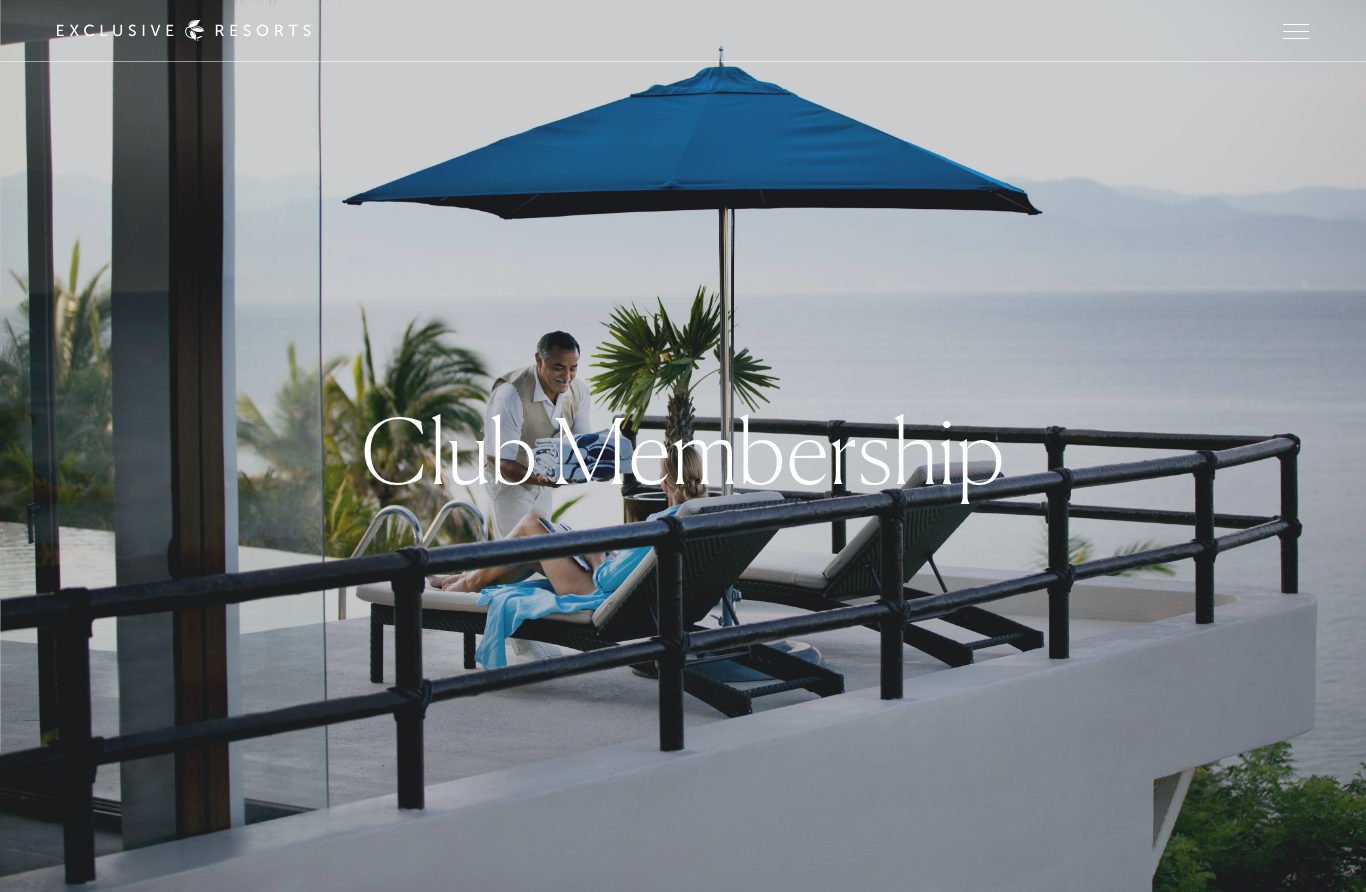 scroll, scrollTop: 0, scrollLeft: 0, axis: both 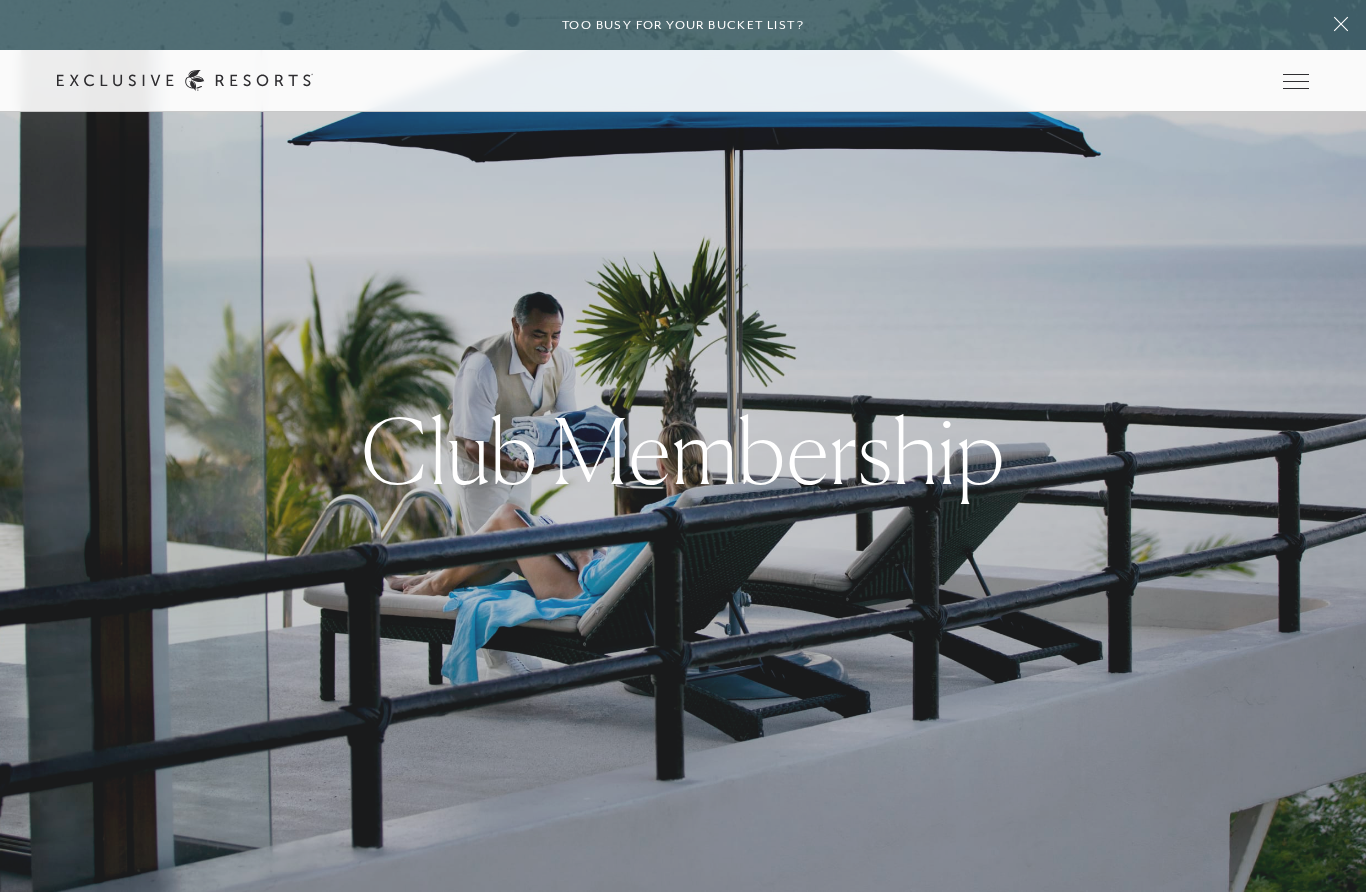 click 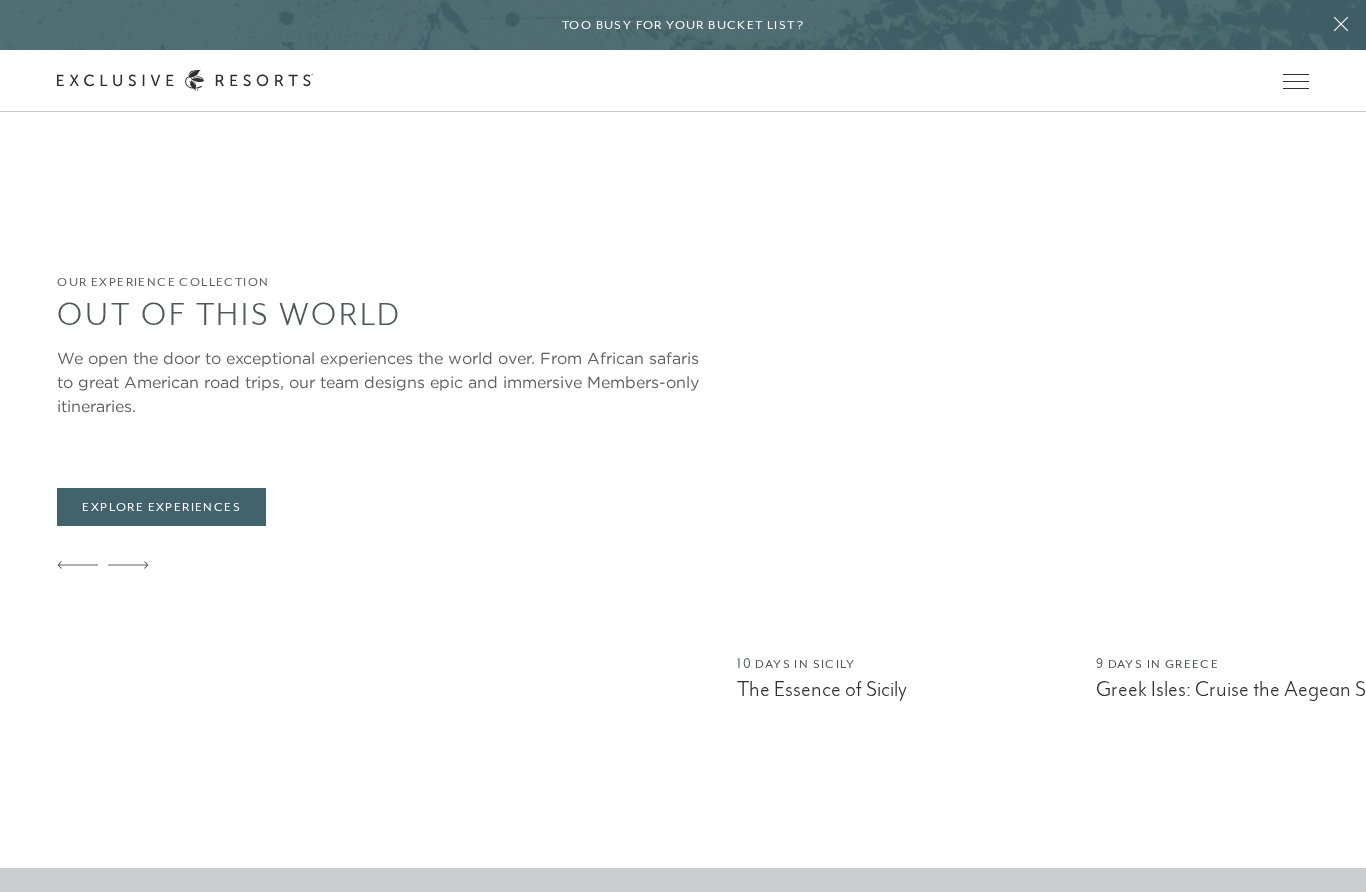 scroll, scrollTop: 4408, scrollLeft: 0, axis: vertical 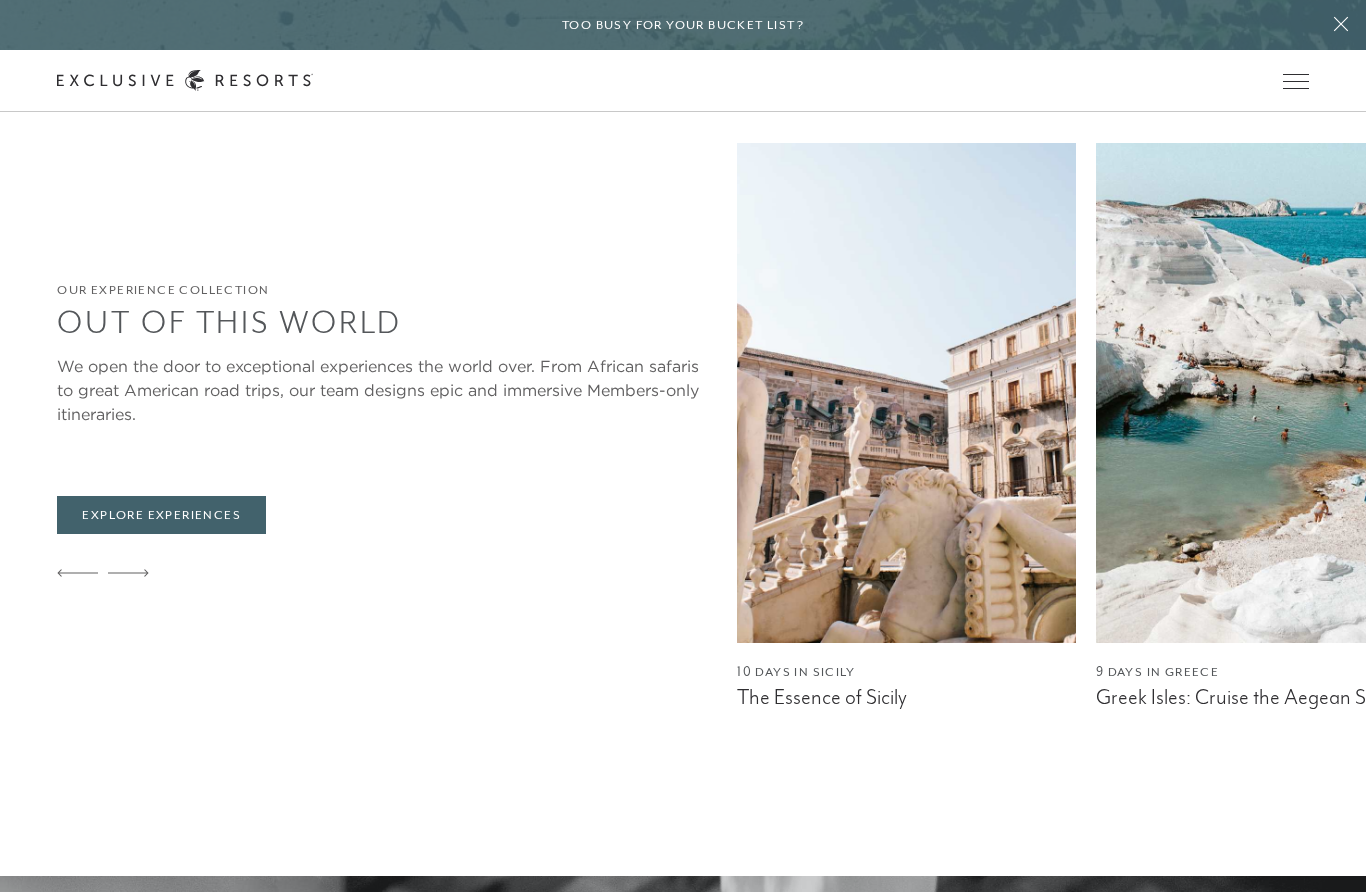 click on "Explore Experiences" at bounding box center (161, 515) 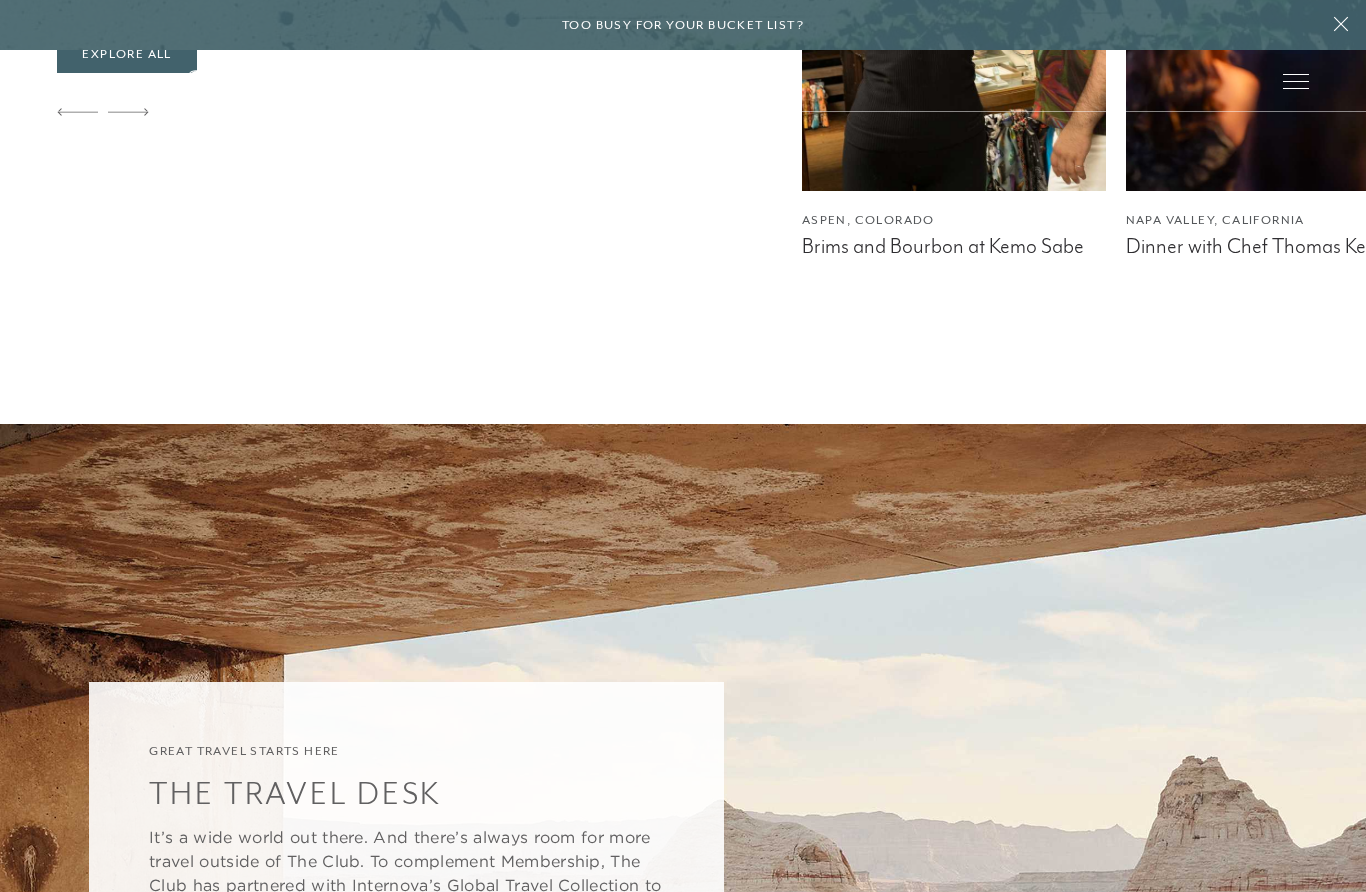 scroll, scrollTop: 0, scrollLeft: 0, axis: both 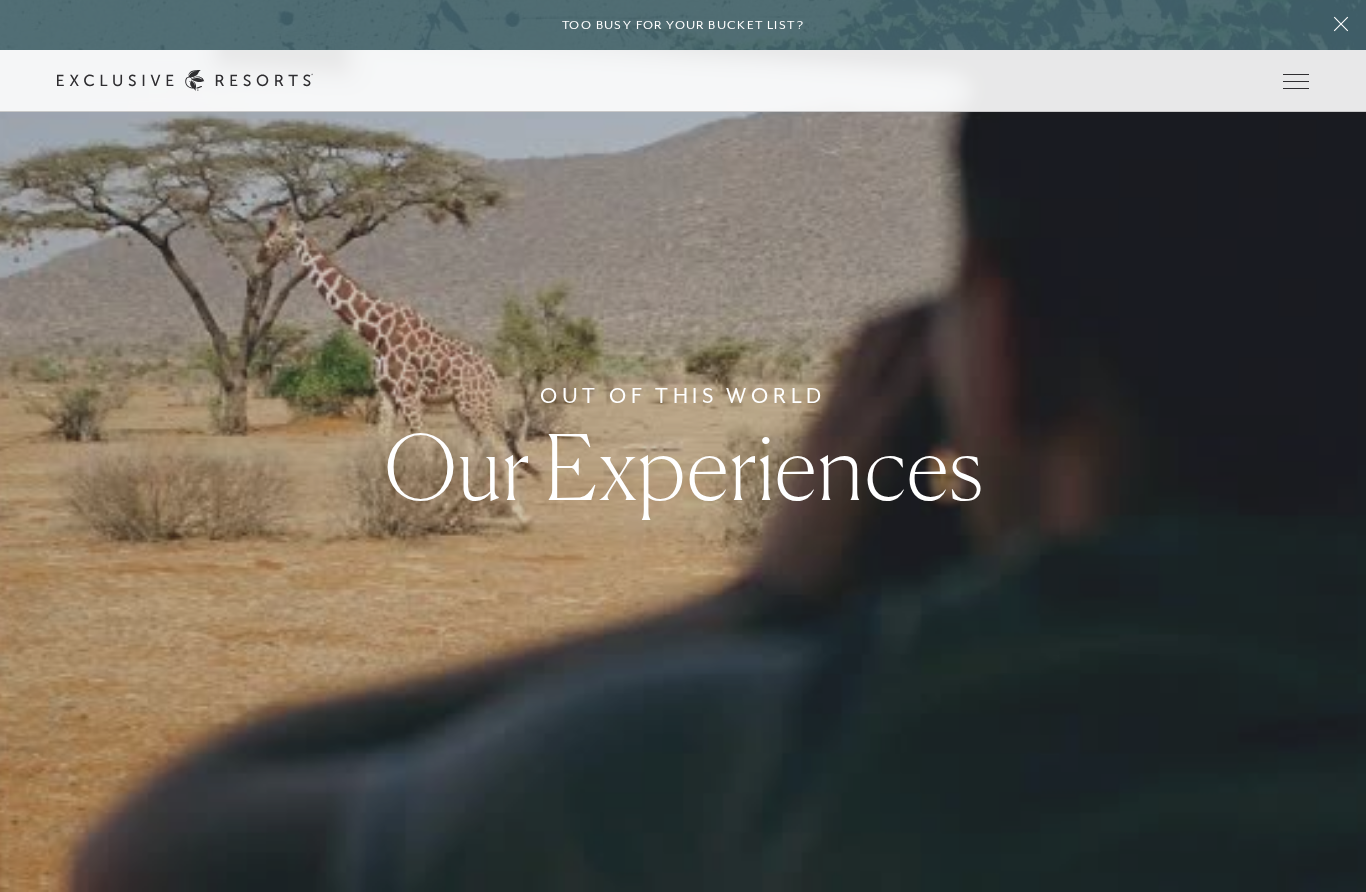 click at bounding box center (1296, 81) 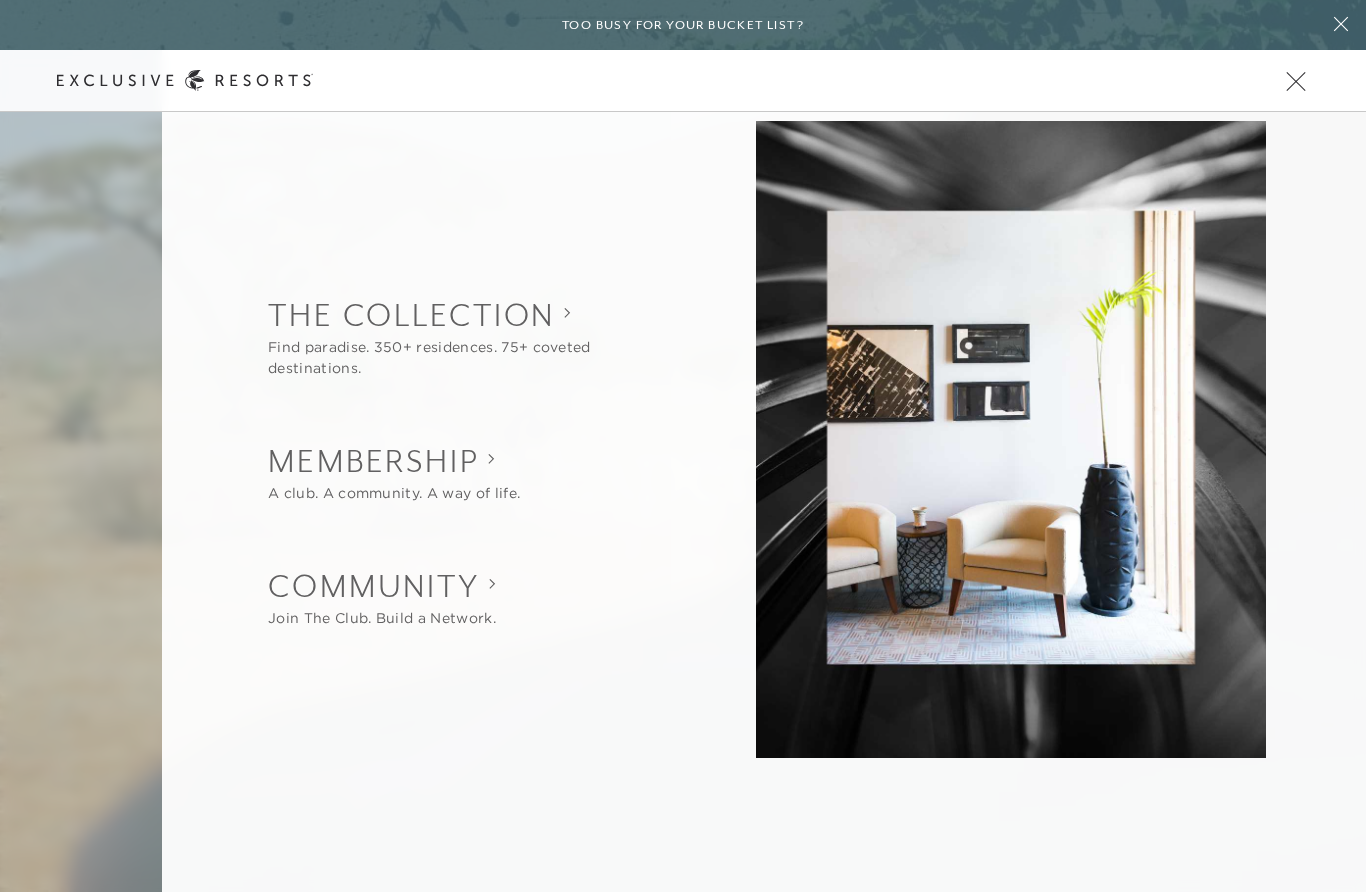 click at bounding box center [1296, 81] 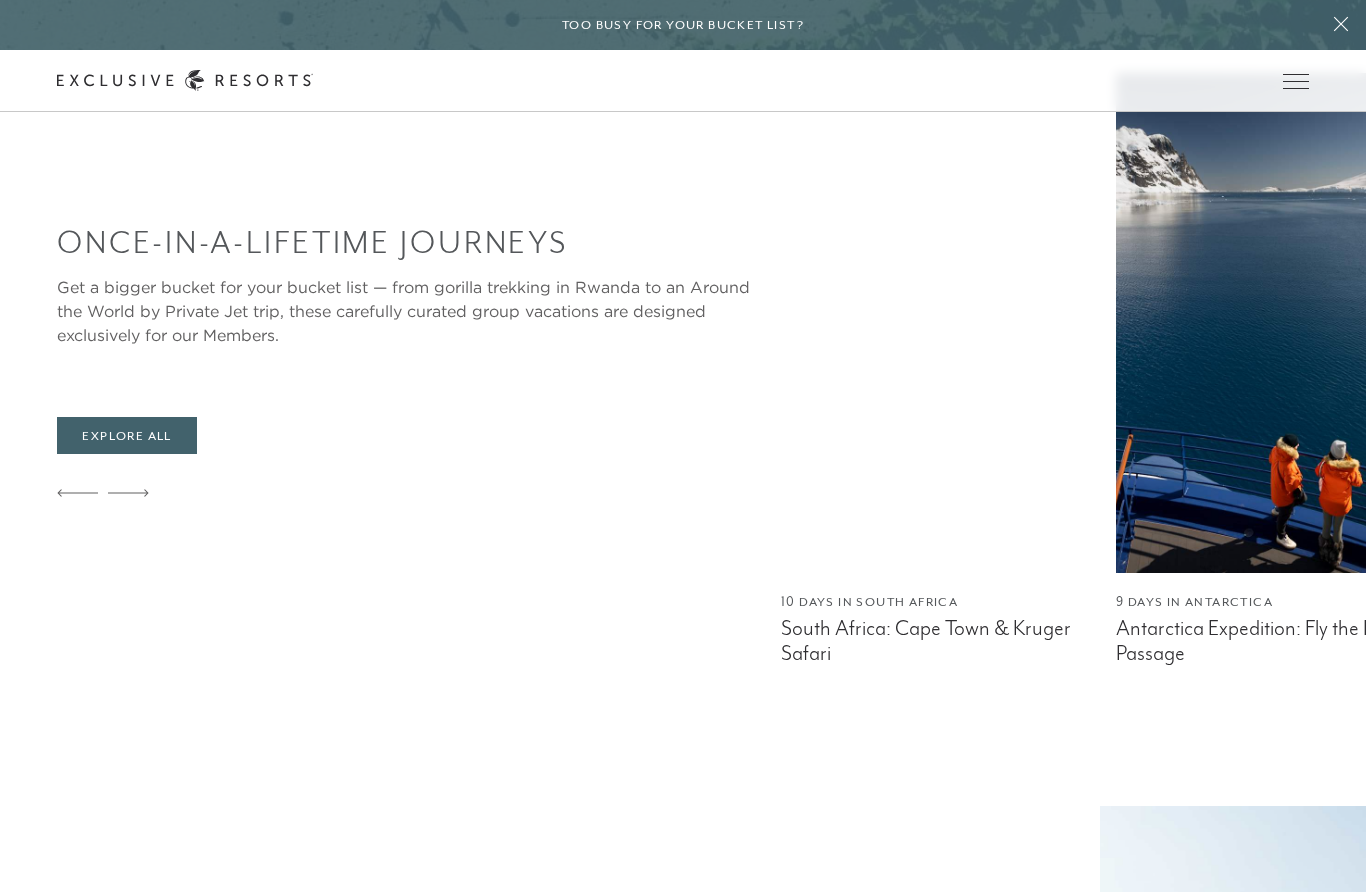 scroll, scrollTop: 1224, scrollLeft: 0, axis: vertical 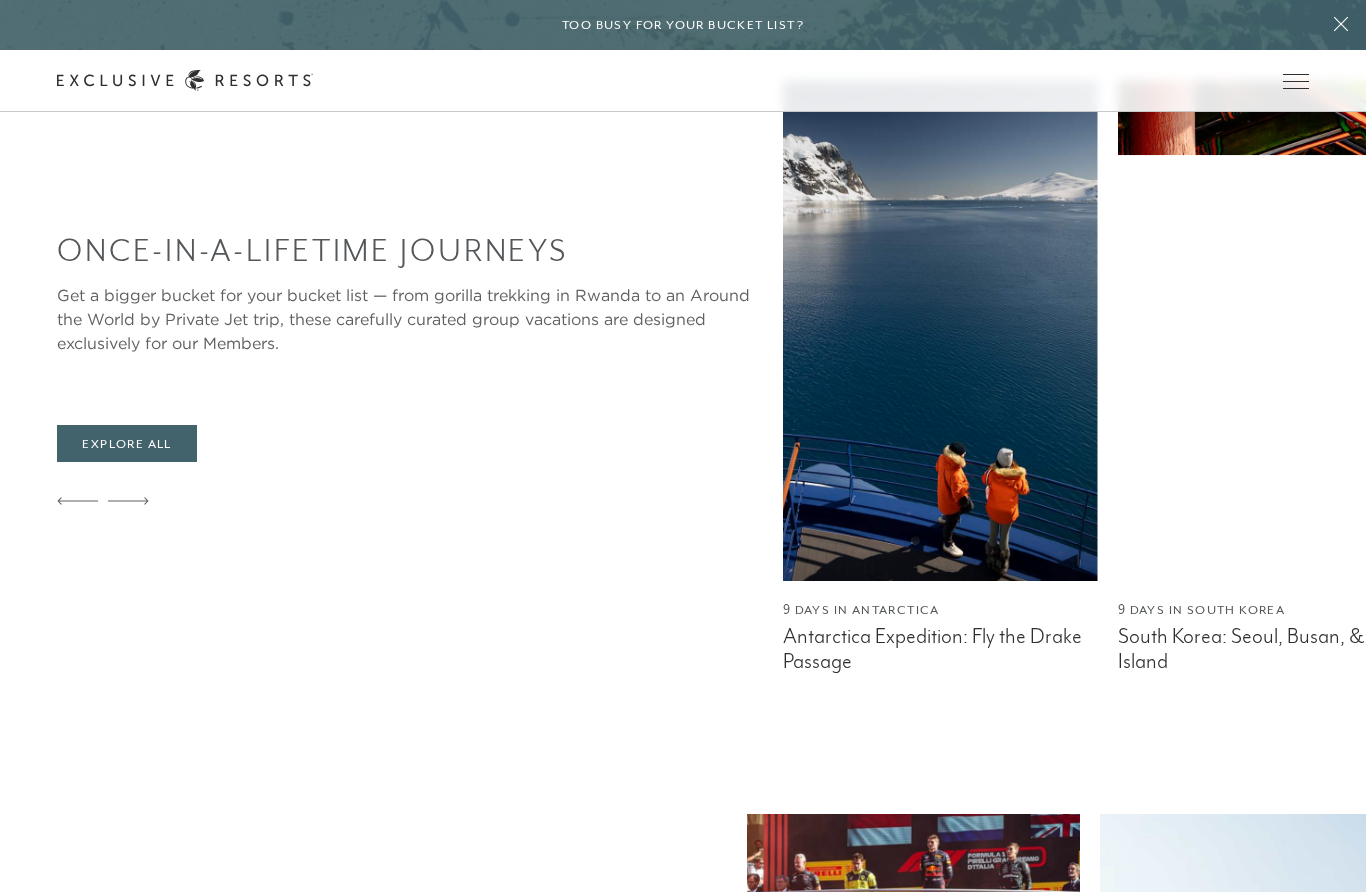 click at bounding box center [940, 331] 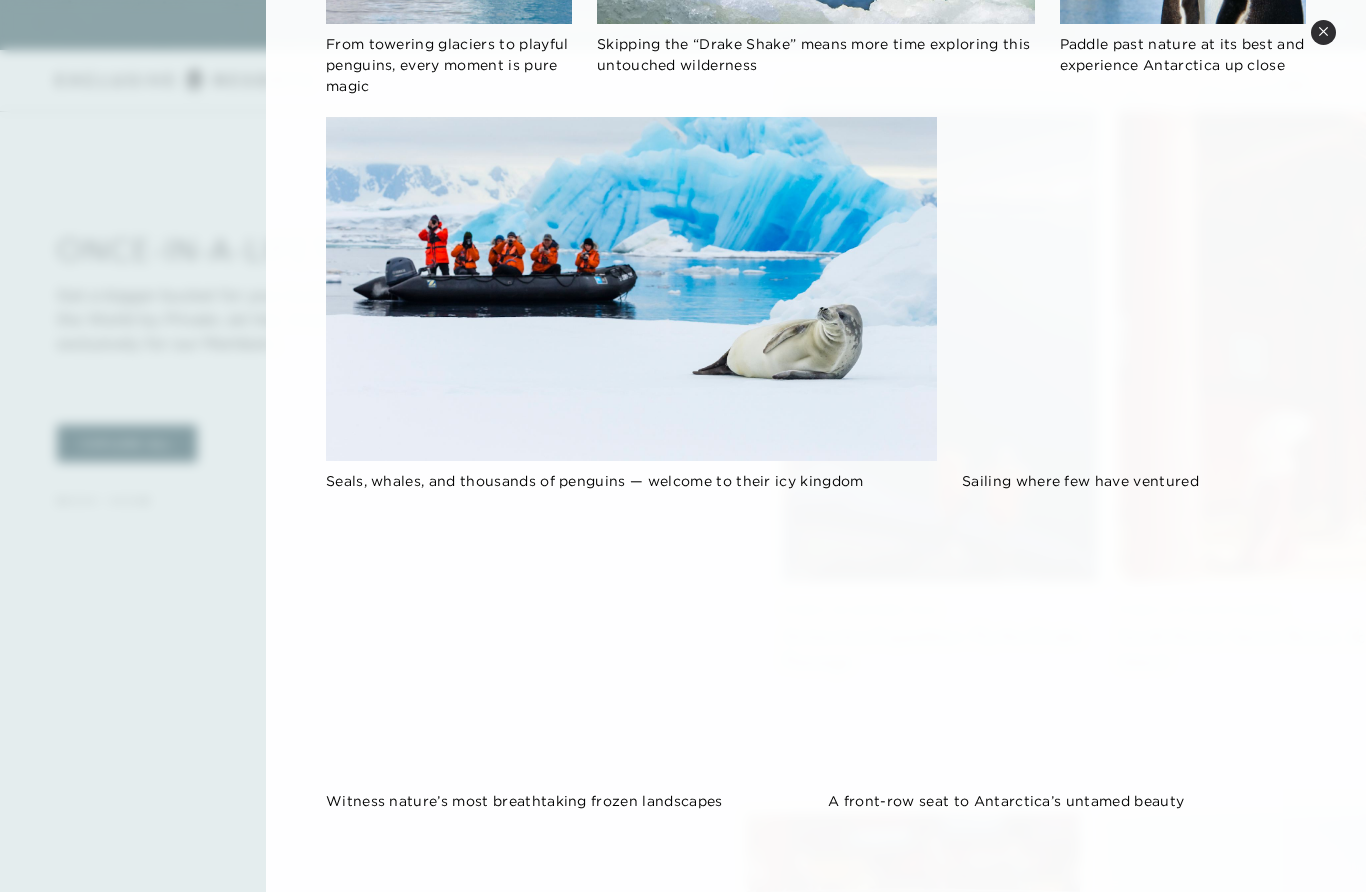 scroll, scrollTop: 1498, scrollLeft: 0, axis: vertical 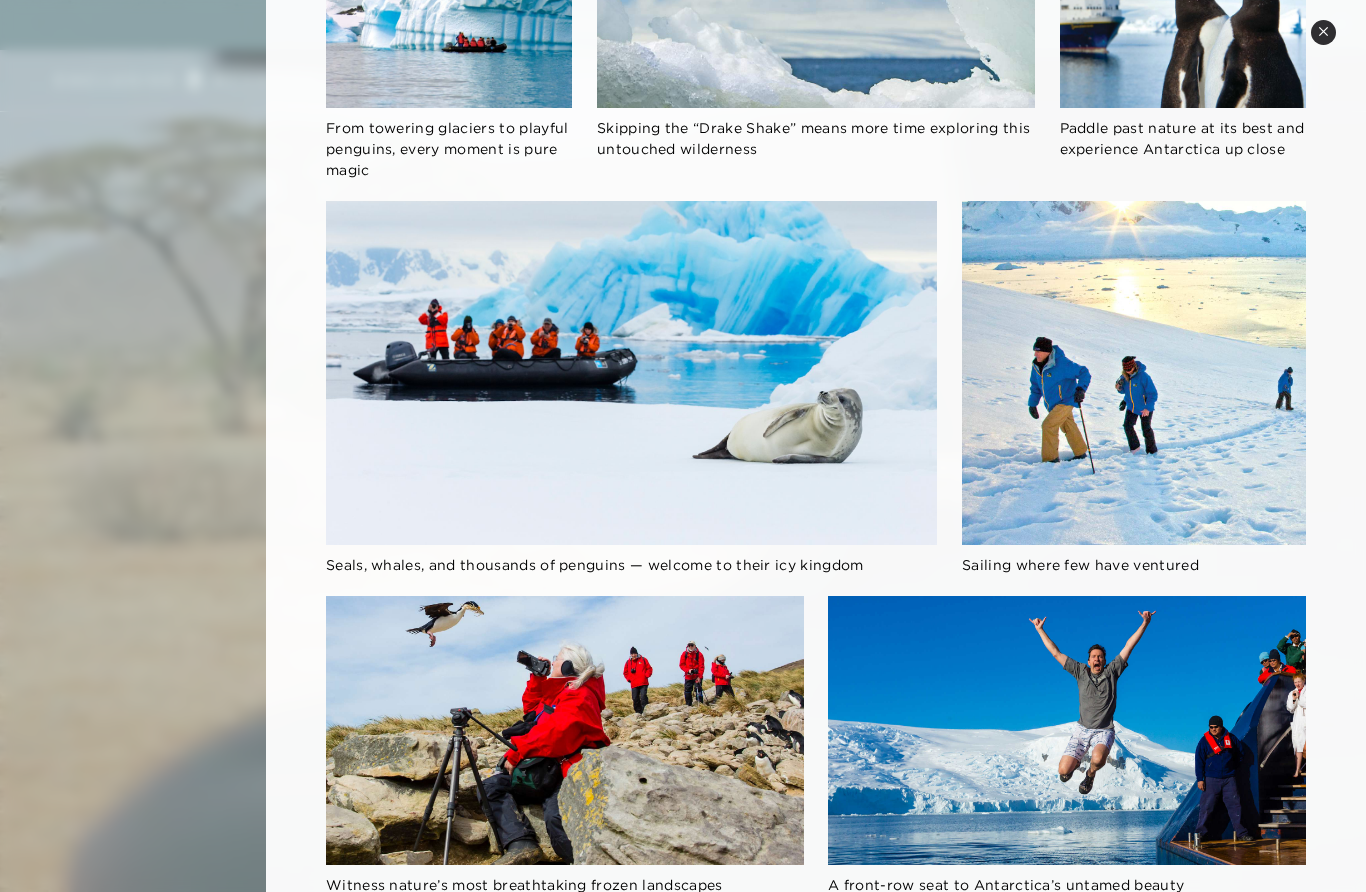 click 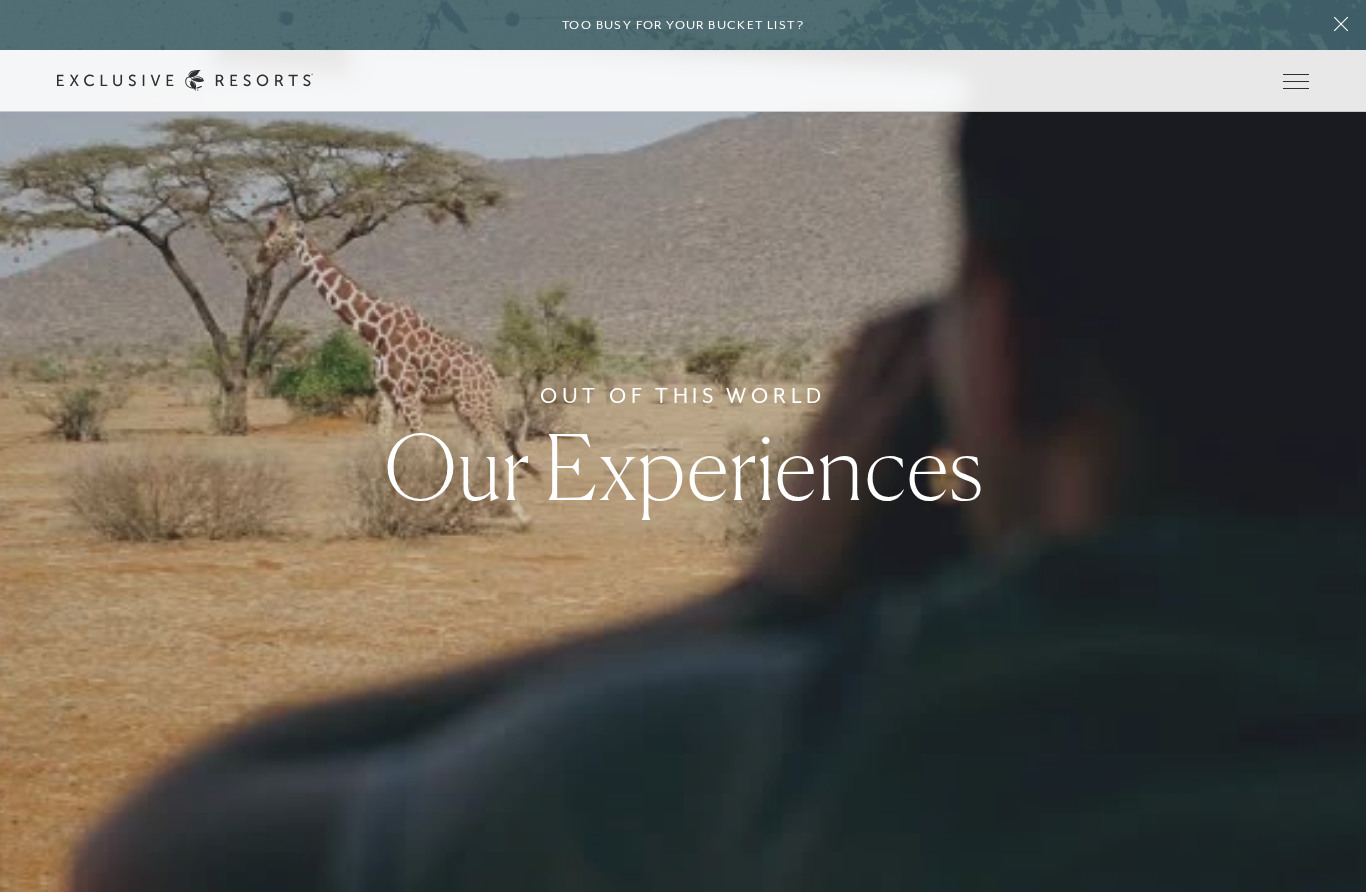 click 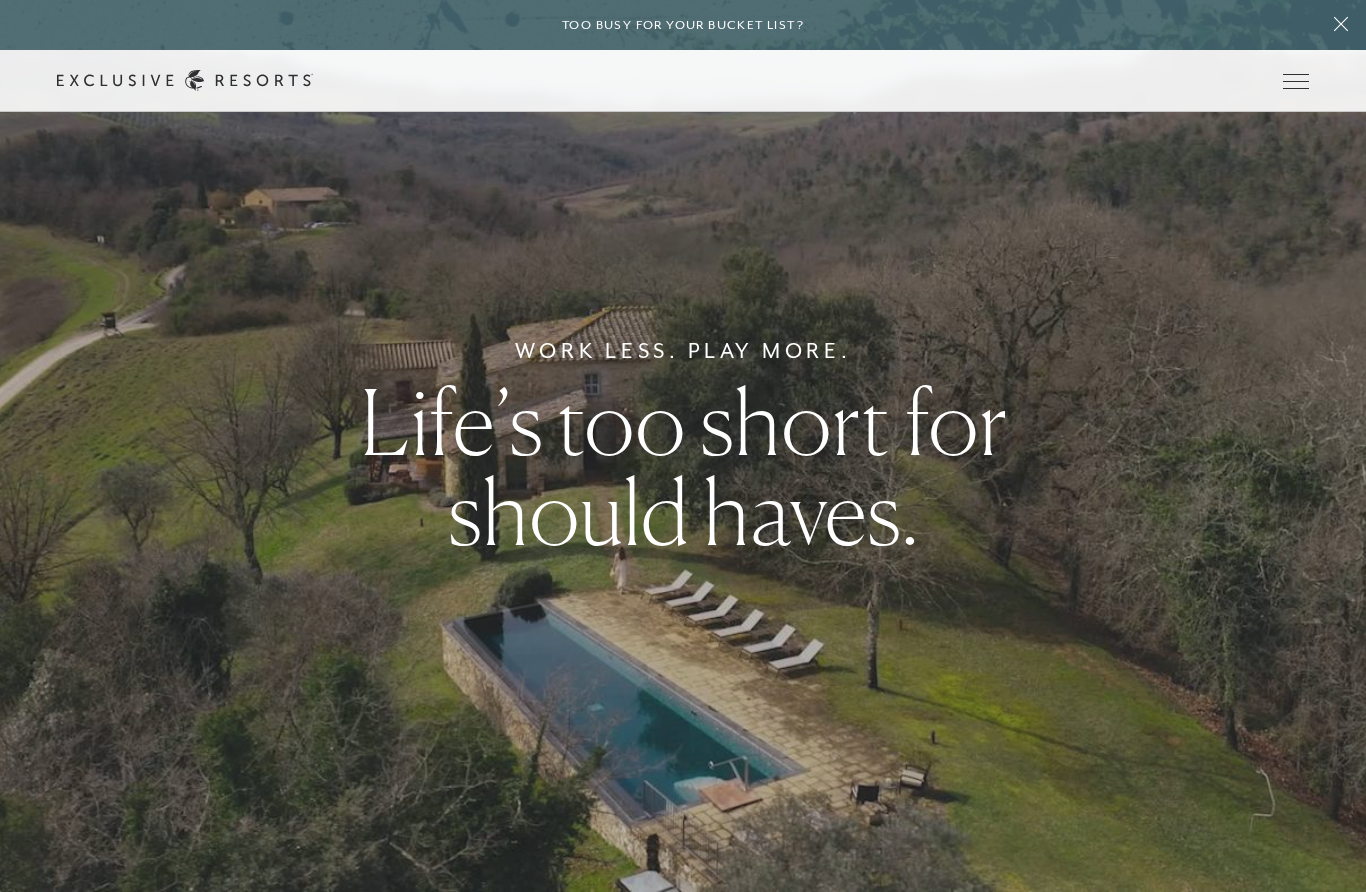 click at bounding box center [1296, 81] 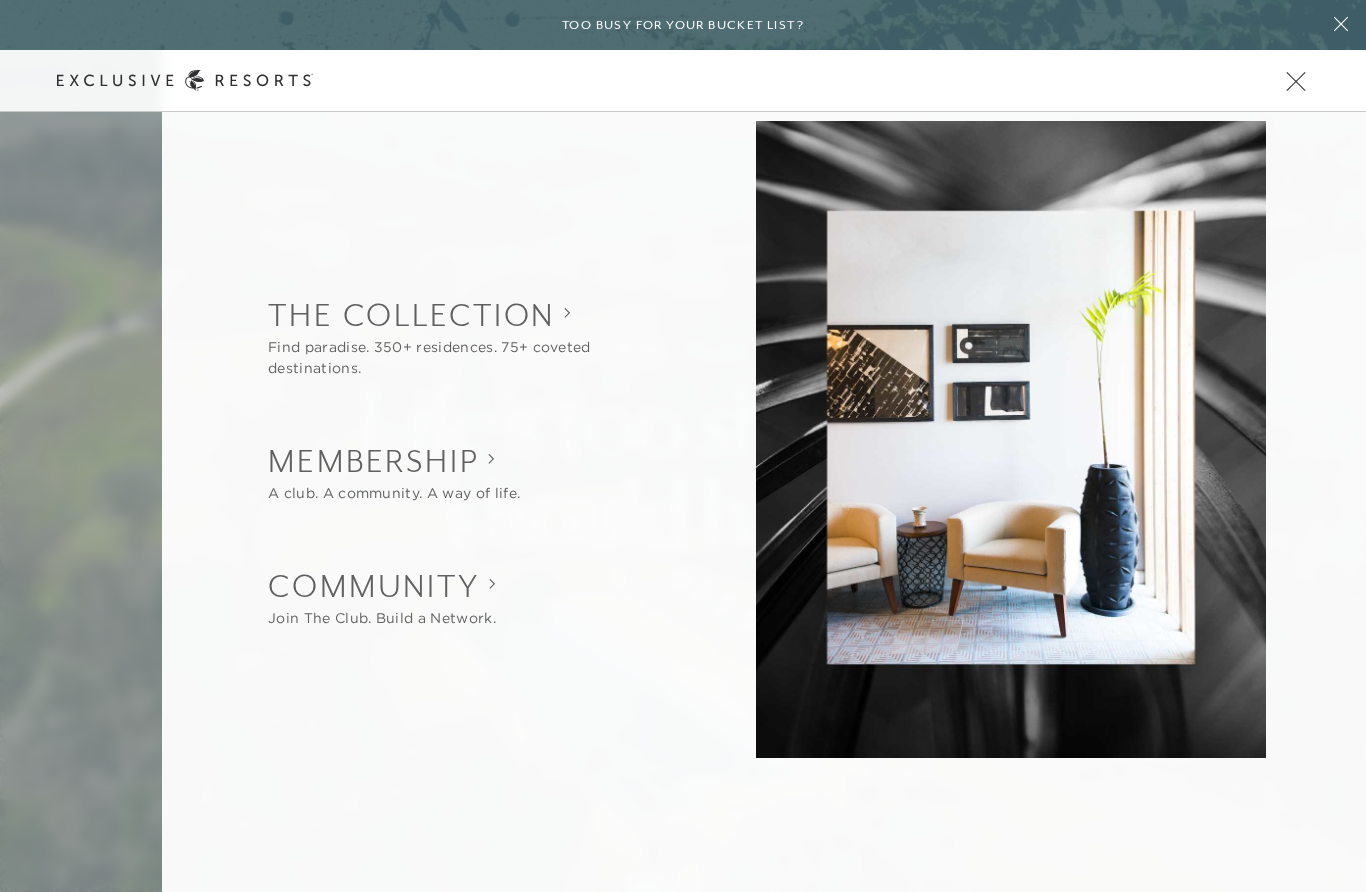 click 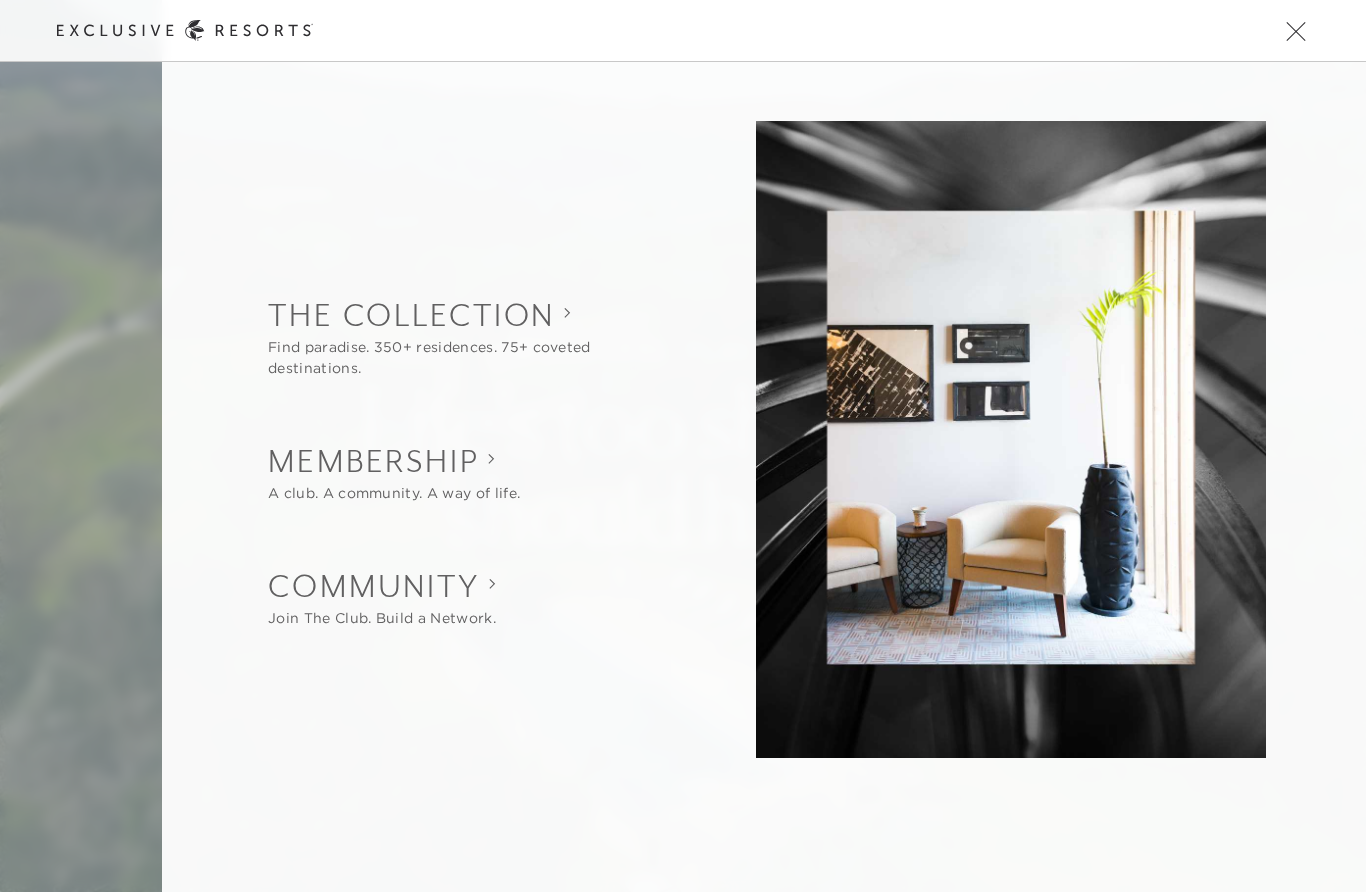 click on "Back The Collection  Find paradise. 350+ residences. 75+ coveted destinations. Overview Residence Collection Experience Collection Back Membership  A club. A community. A way of life. Overview  Services & Standards  How it Works VIP Benefits Inquire now Back Community  Join The Club. Build a Network. Overview Club Journal Search  Search" at bounding box center [764, 461] 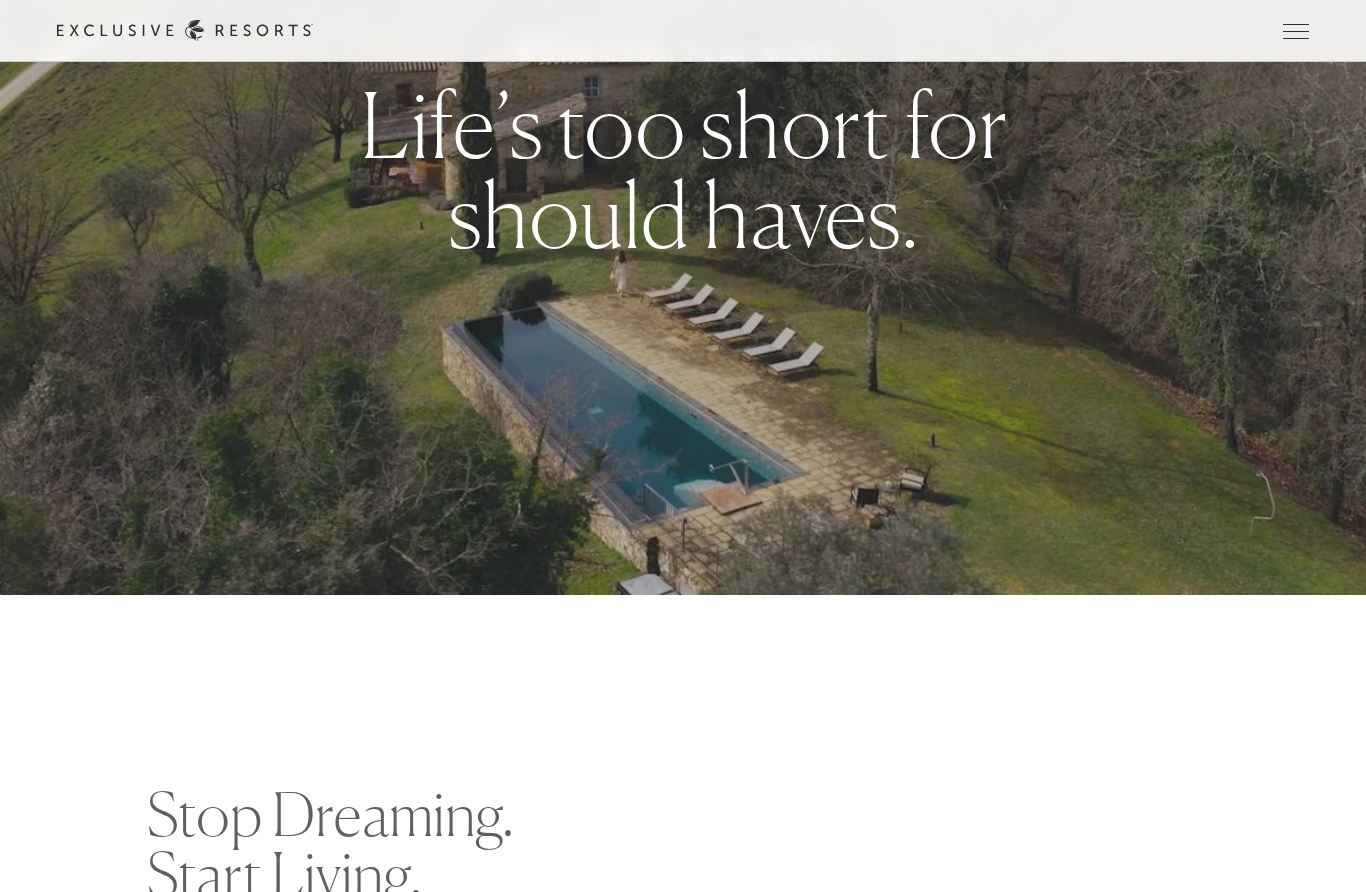 scroll, scrollTop: 0, scrollLeft: 0, axis: both 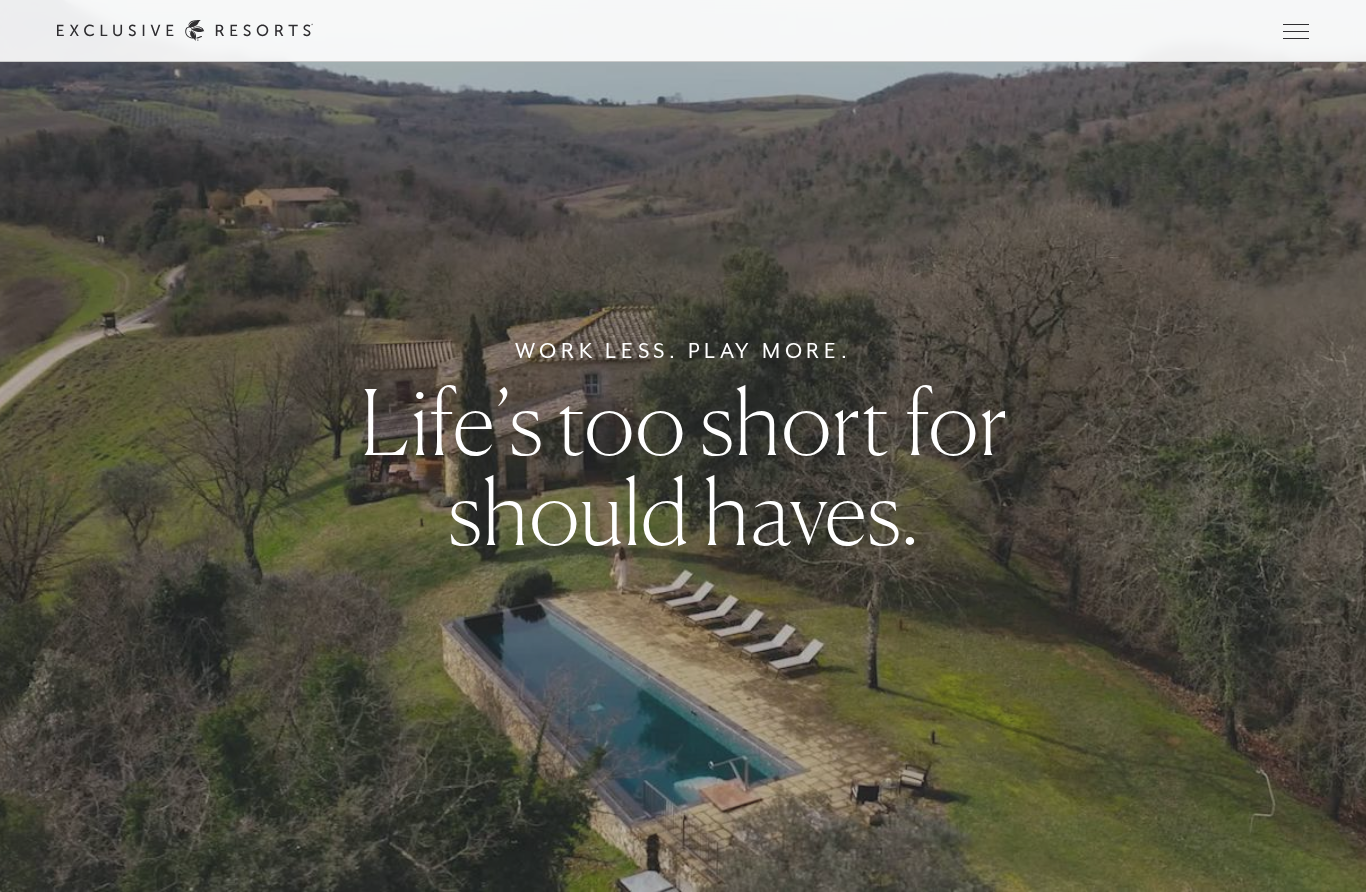 click 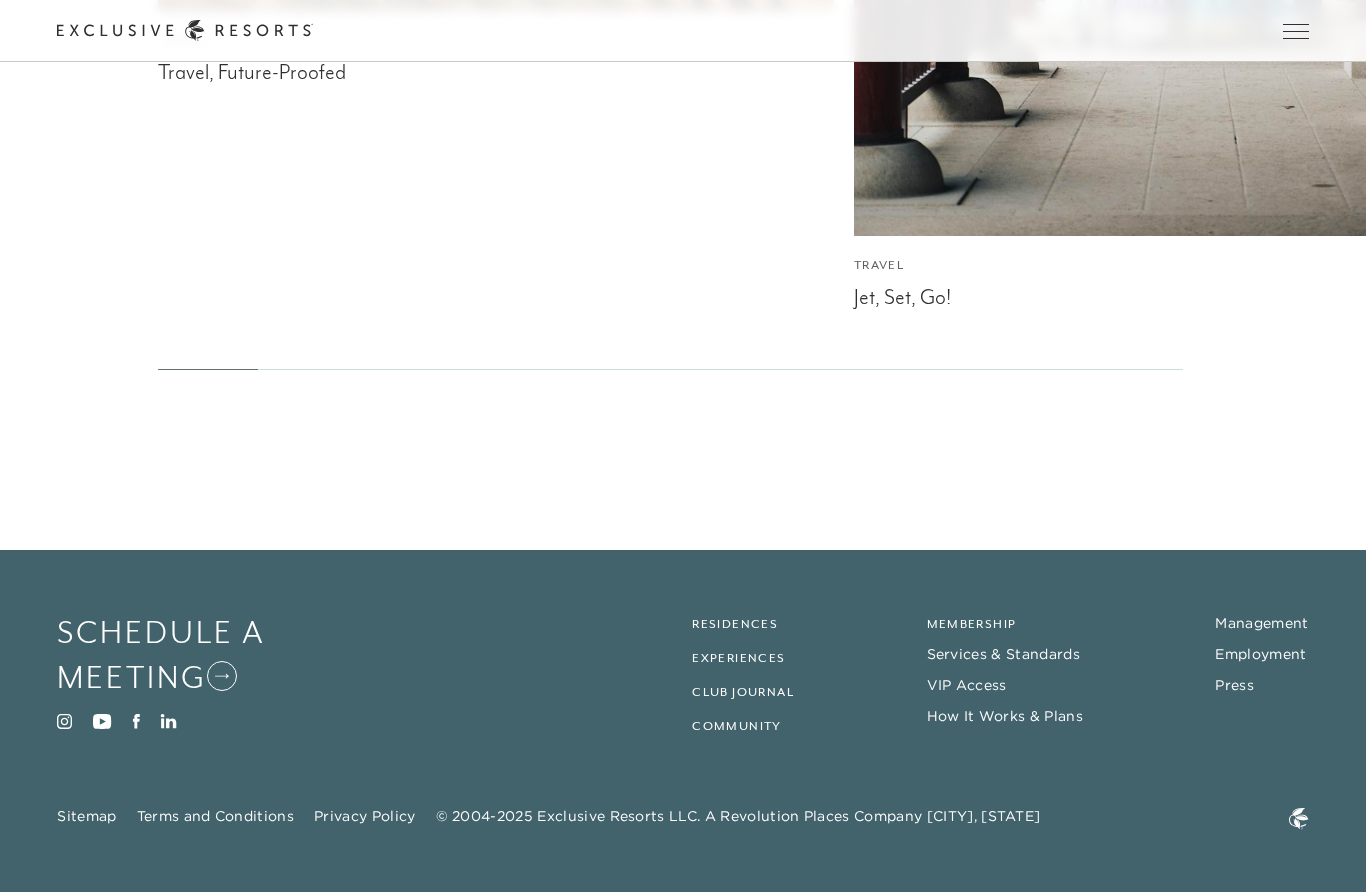 scroll, scrollTop: 8984, scrollLeft: 0, axis: vertical 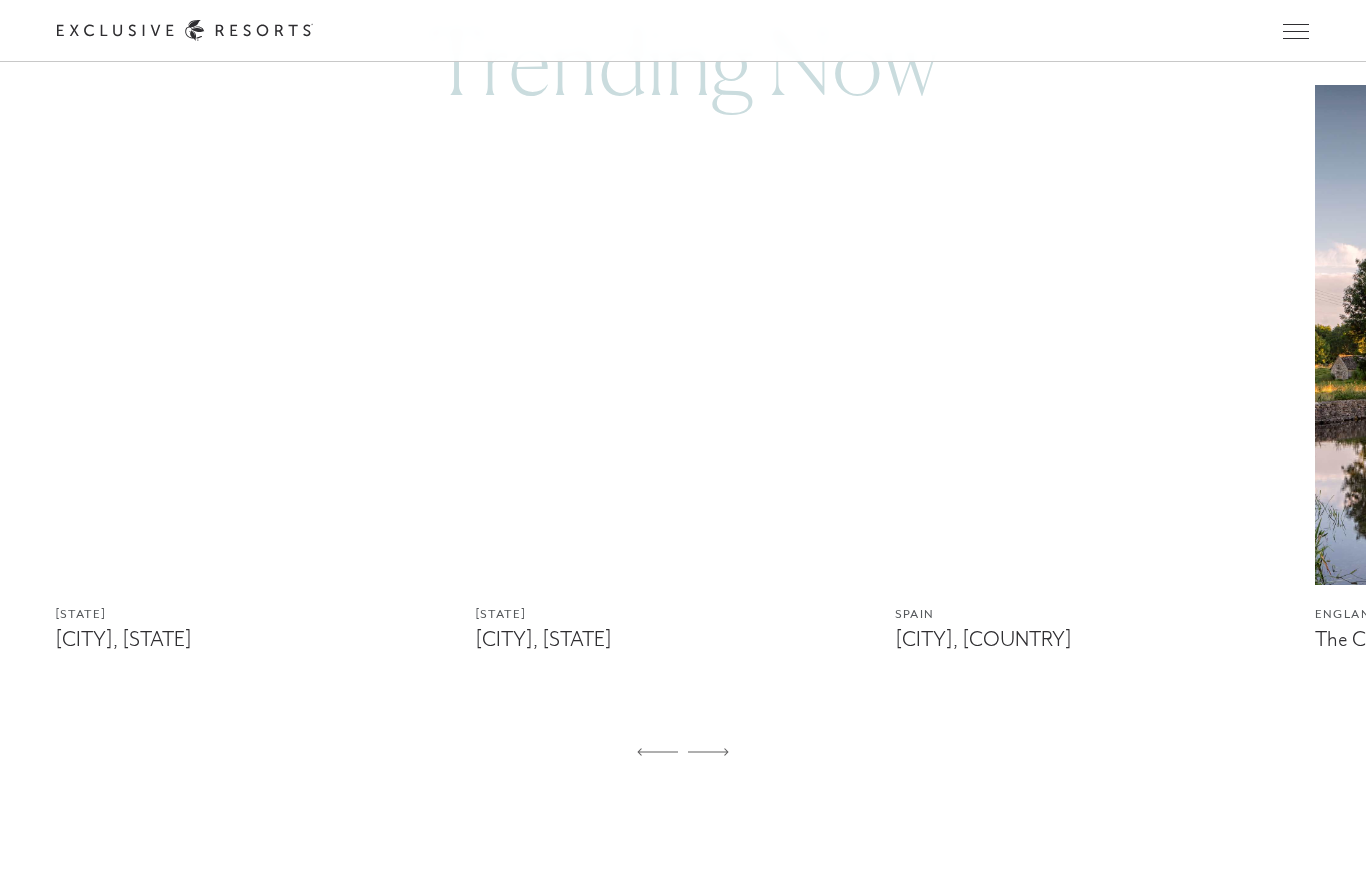 click at bounding box center (675, 335) 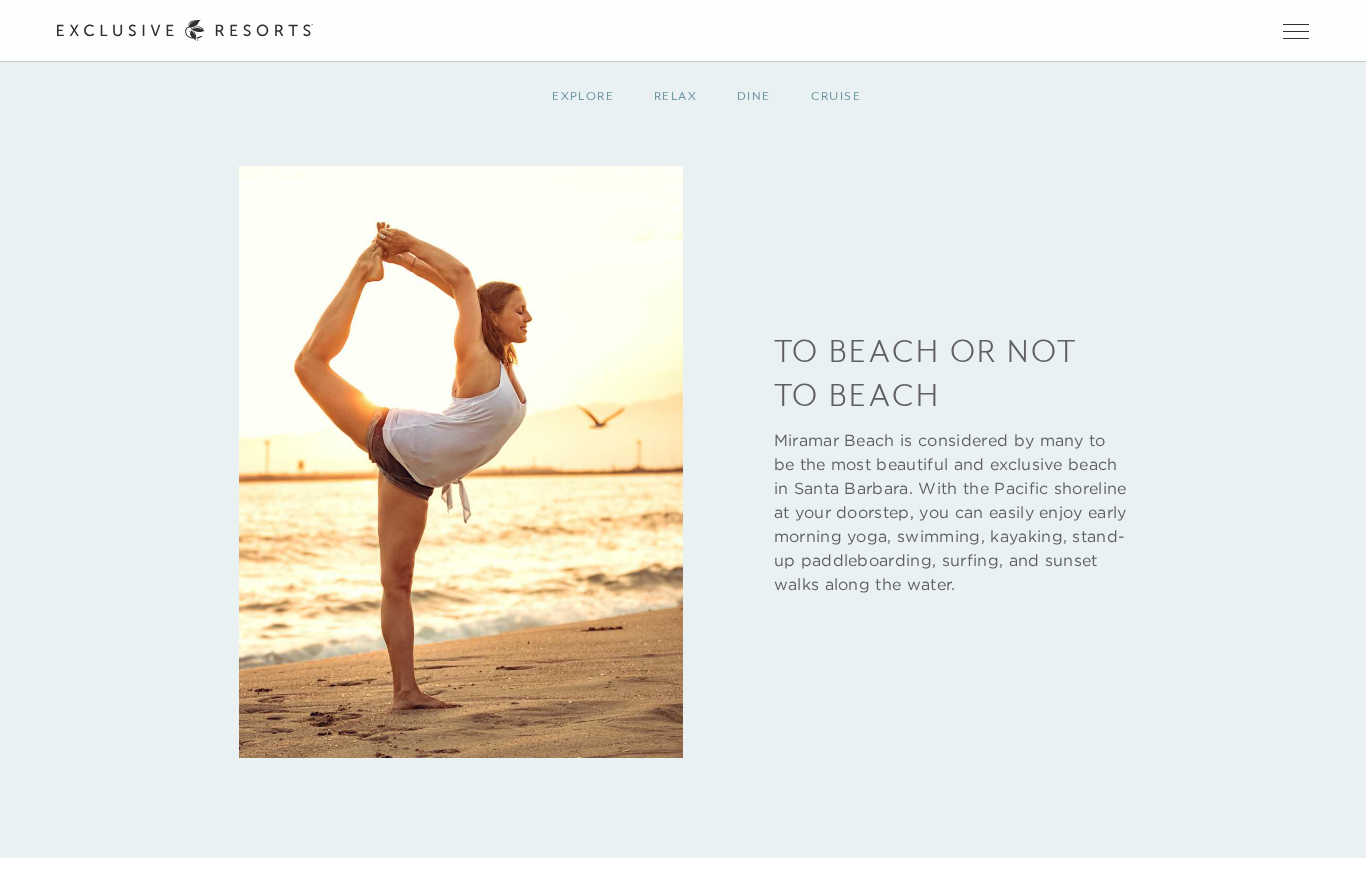 scroll, scrollTop: 3165, scrollLeft: 0, axis: vertical 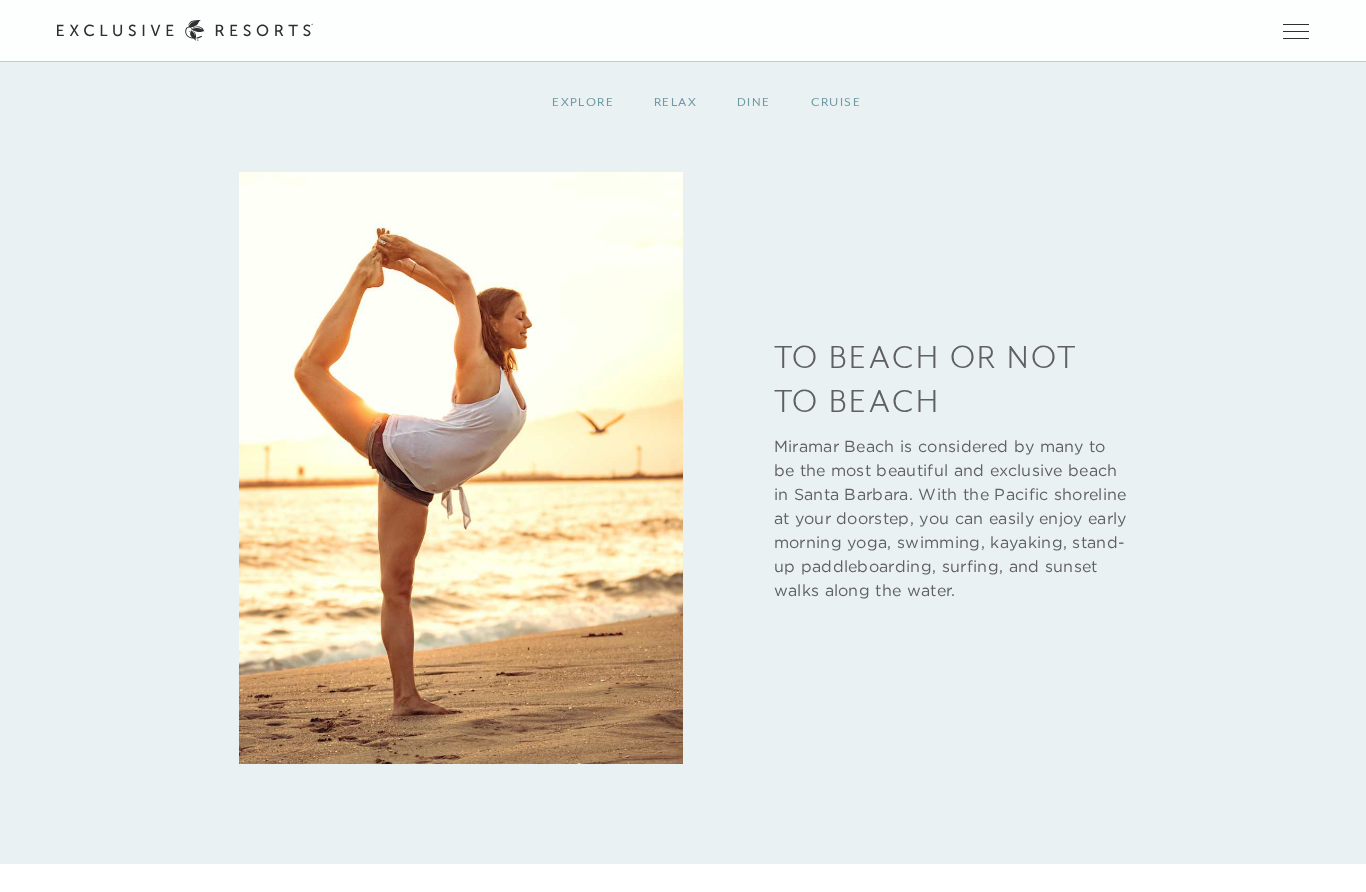 click at bounding box center (185, 30) 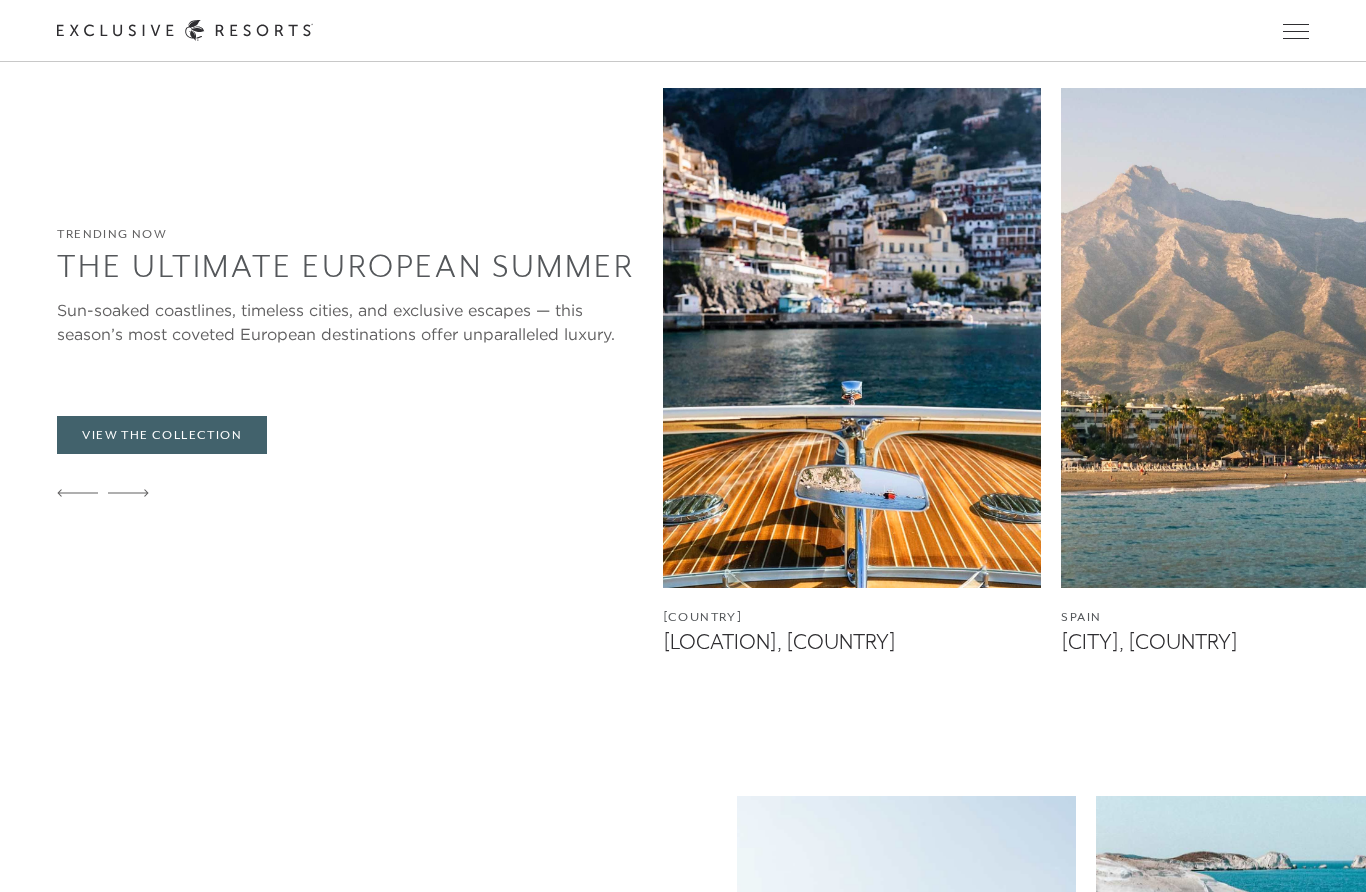 scroll, scrollTop: 0, scrollLeft: 0, axis: both 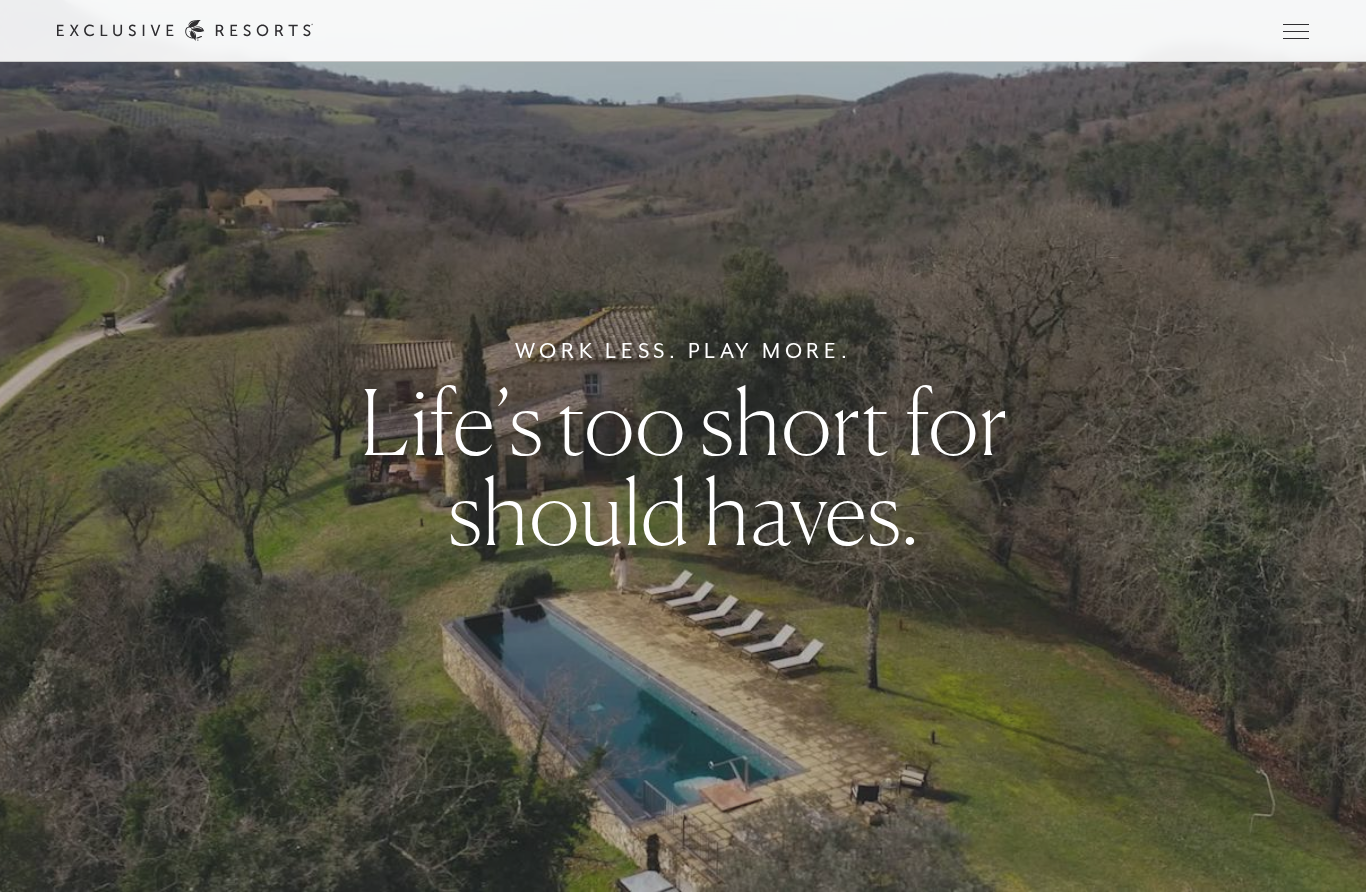 click at bounding box center [1296, 31] 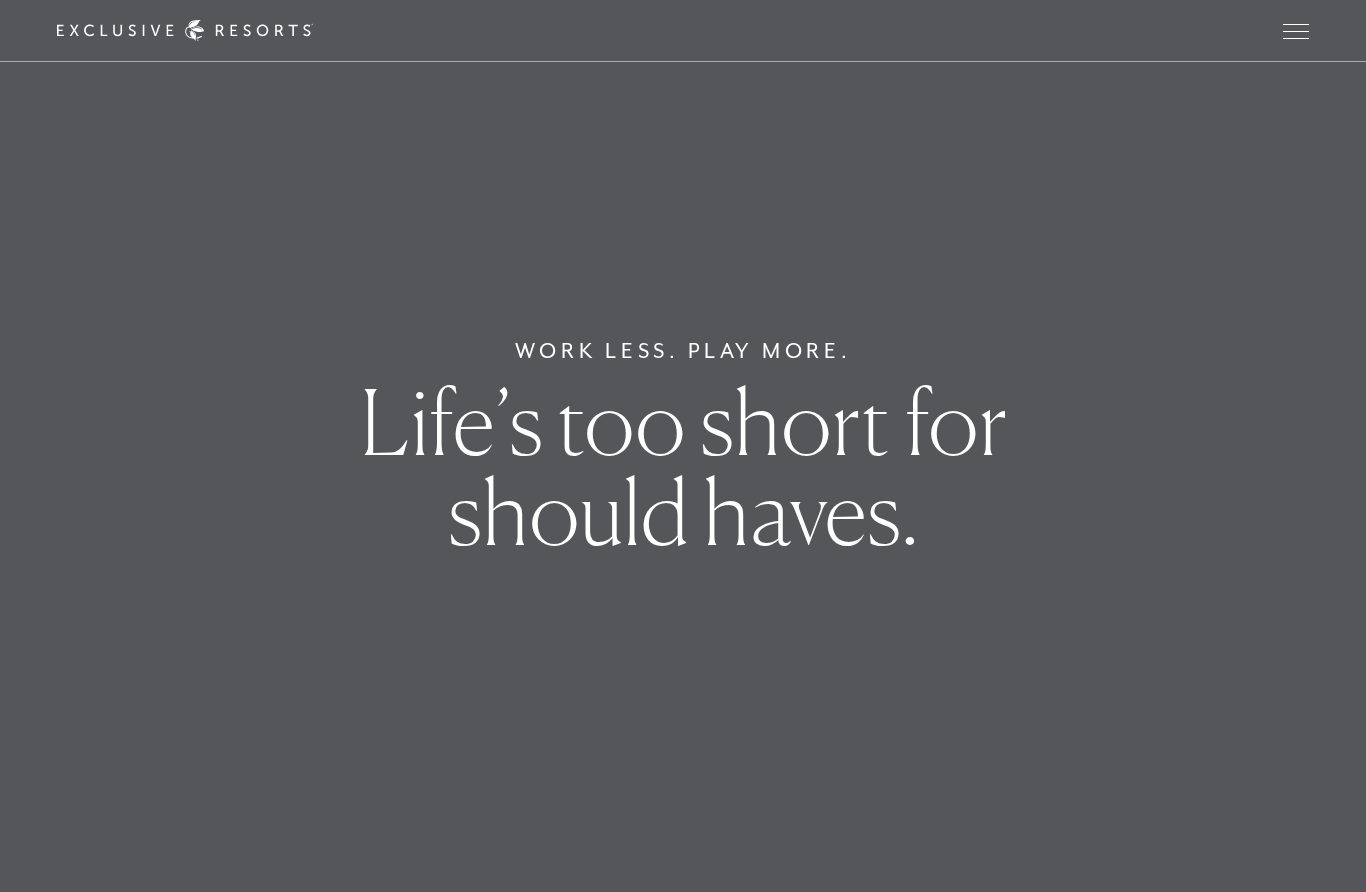 scroll, scrollTop: 0, scrollLeft: 0, axis: both 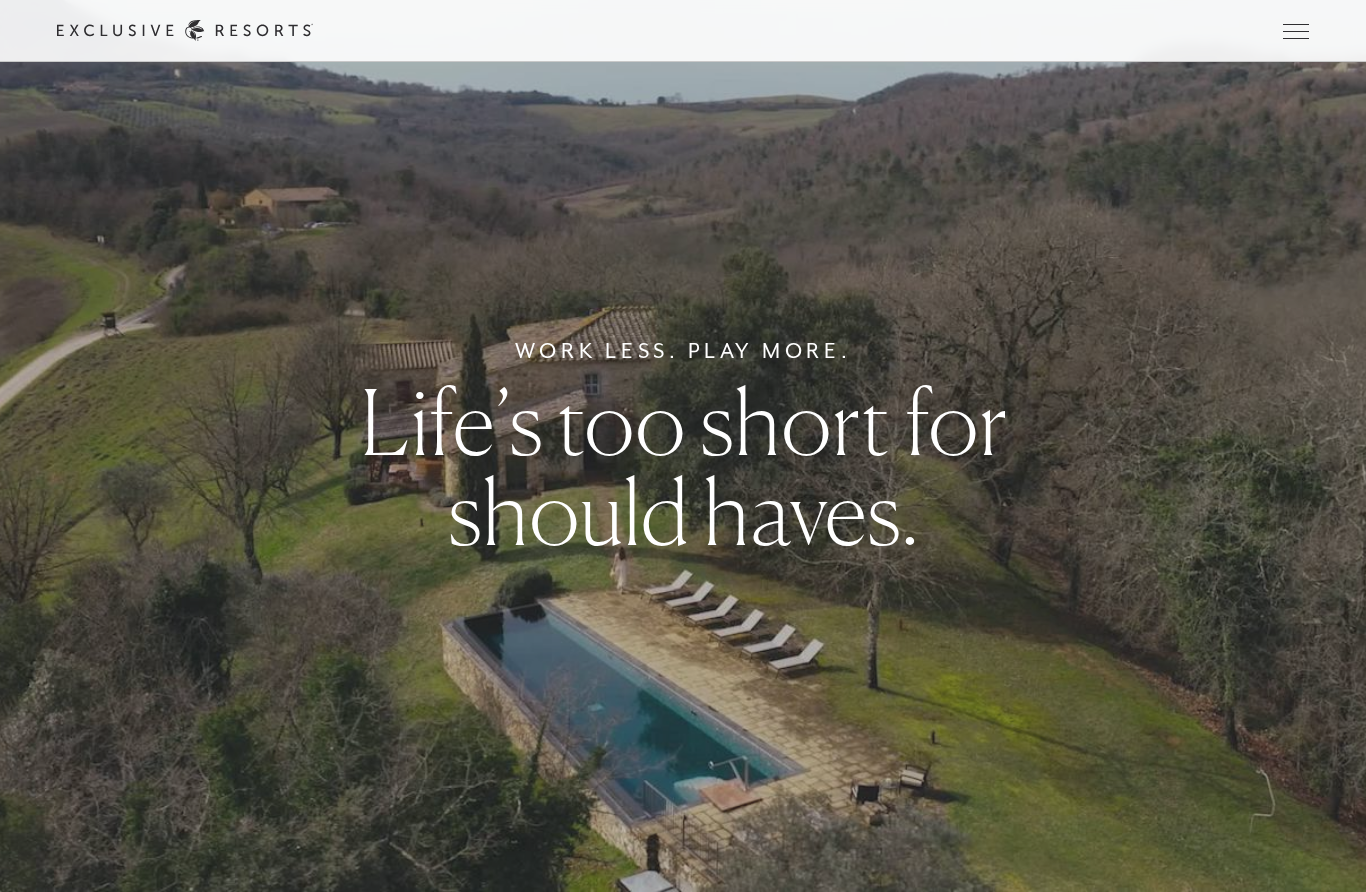 click 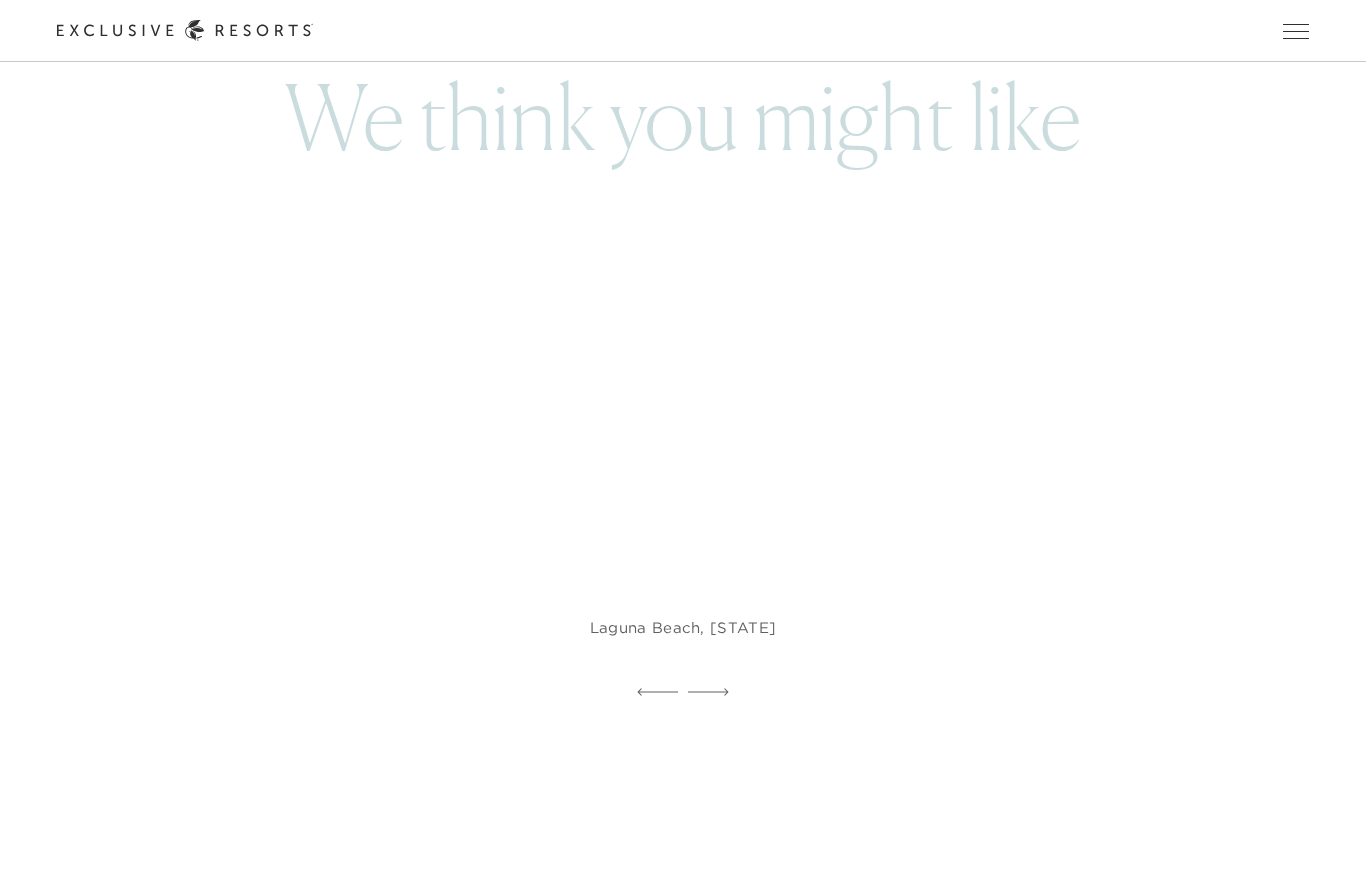 scroll, scrollTop: 953, scrollLeft: 0, axis: vertical 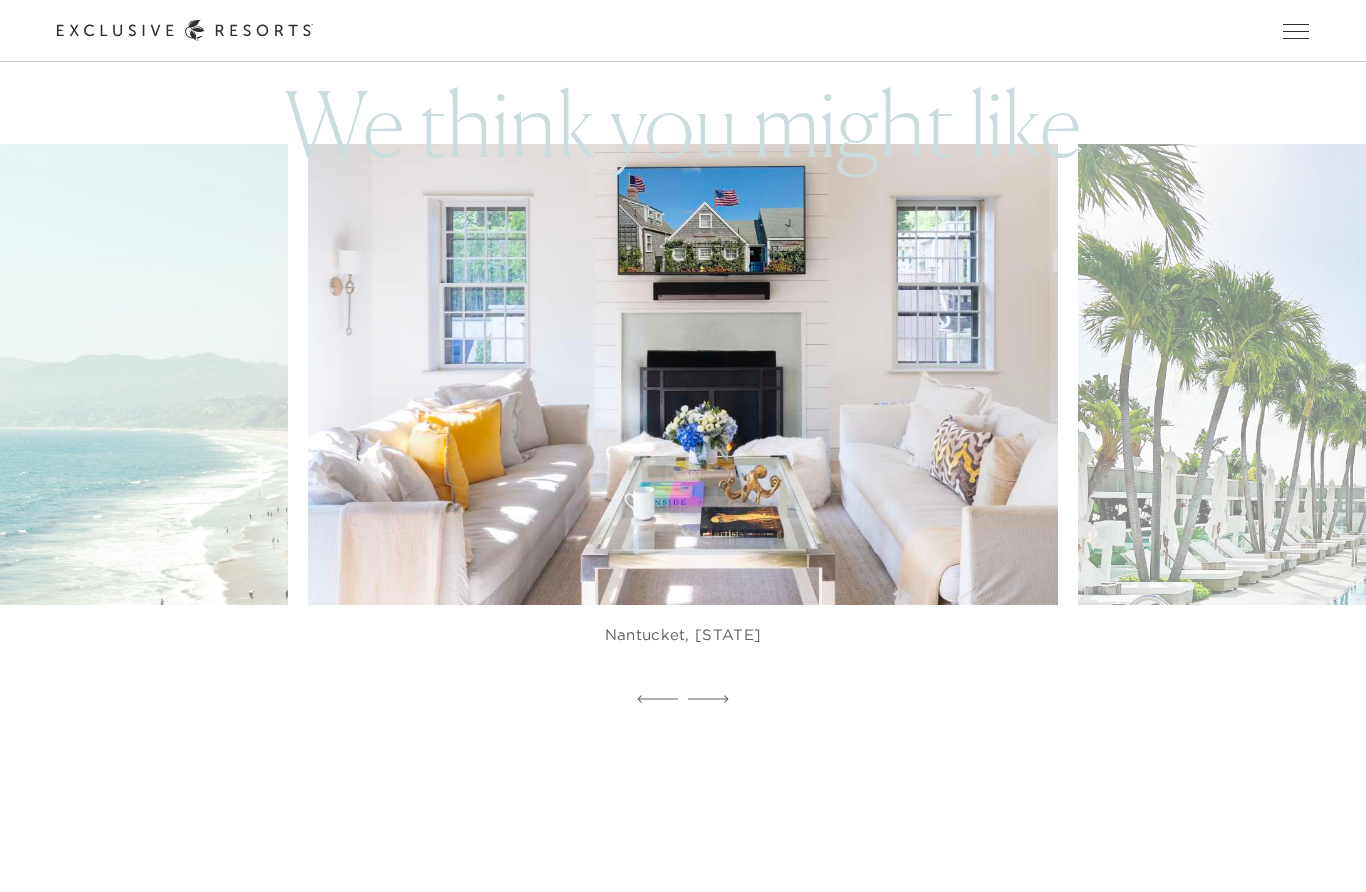 click at bounding box center (1296, 31) 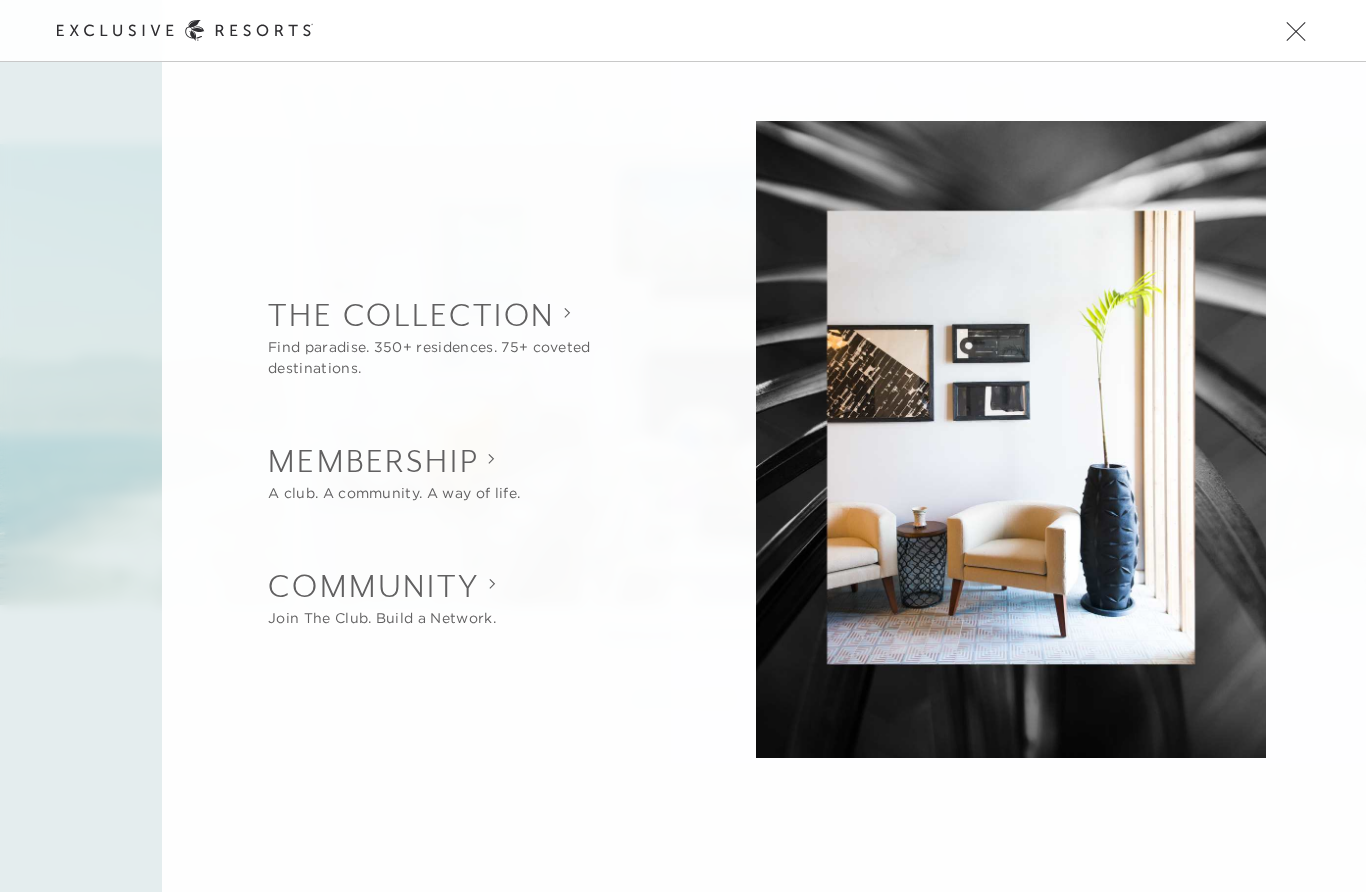 click on "Schedule a Meeting Get Started Visit home page  Member Login  Schedule a Meeting Get Started" at bounding box center (683, 31) 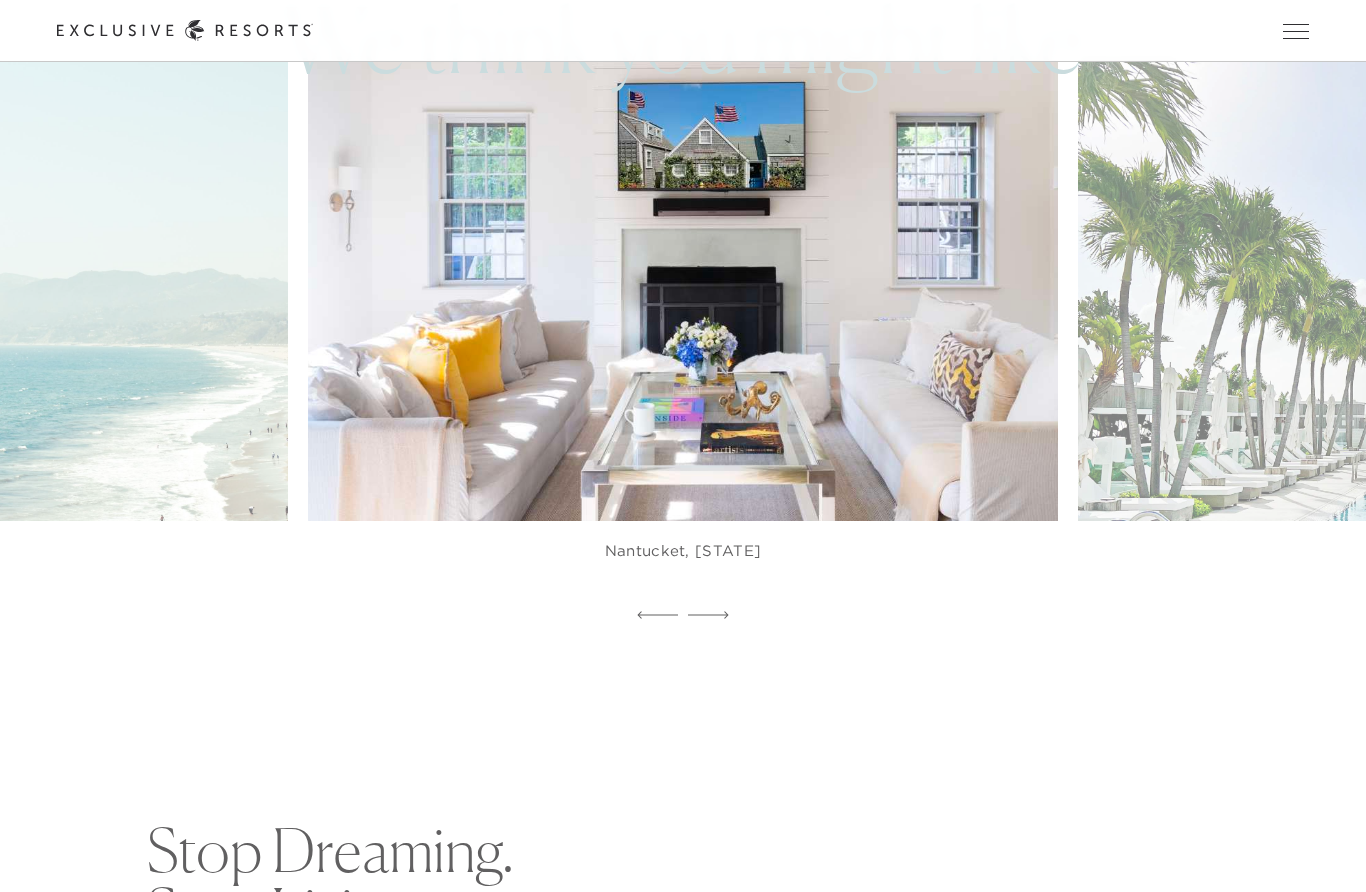scroll, scrollTop: 1036, scrollLeft: 0, axis: vertical 